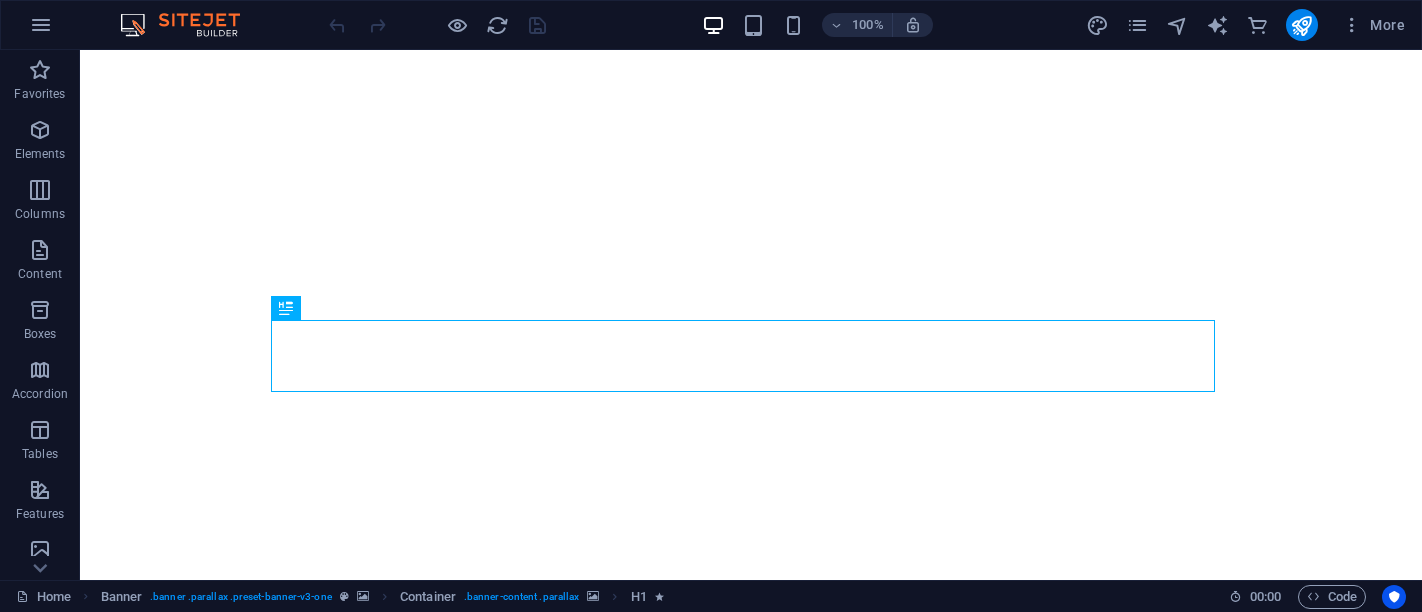 scroll, scrollTop: 0, scrollLeft: 0, axis: both 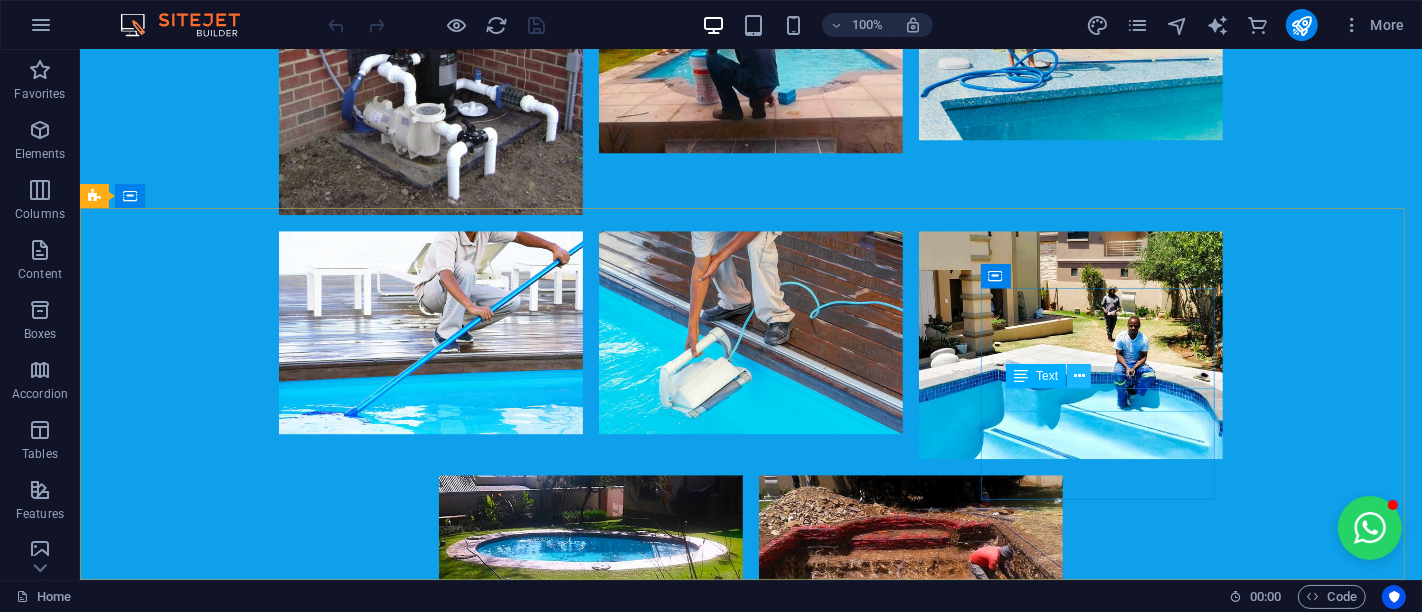 click at bounding box center (1079, 376) 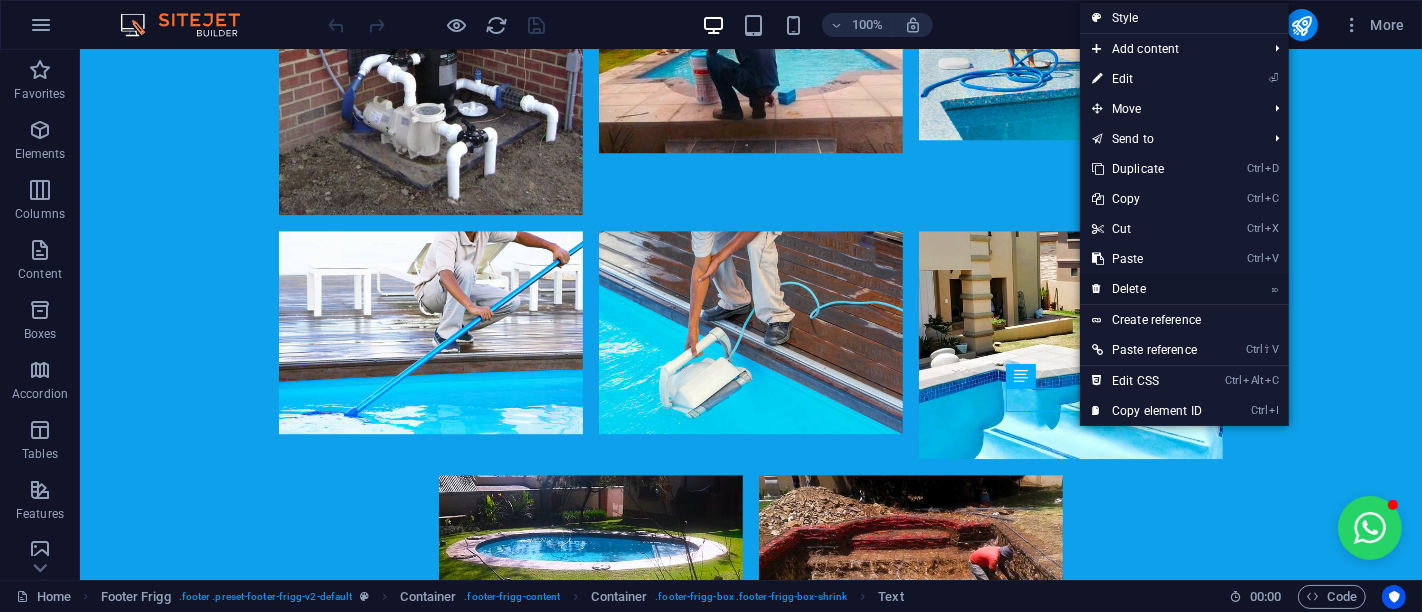 click on "⌦  Delete" at bounding box center (1147, 289) 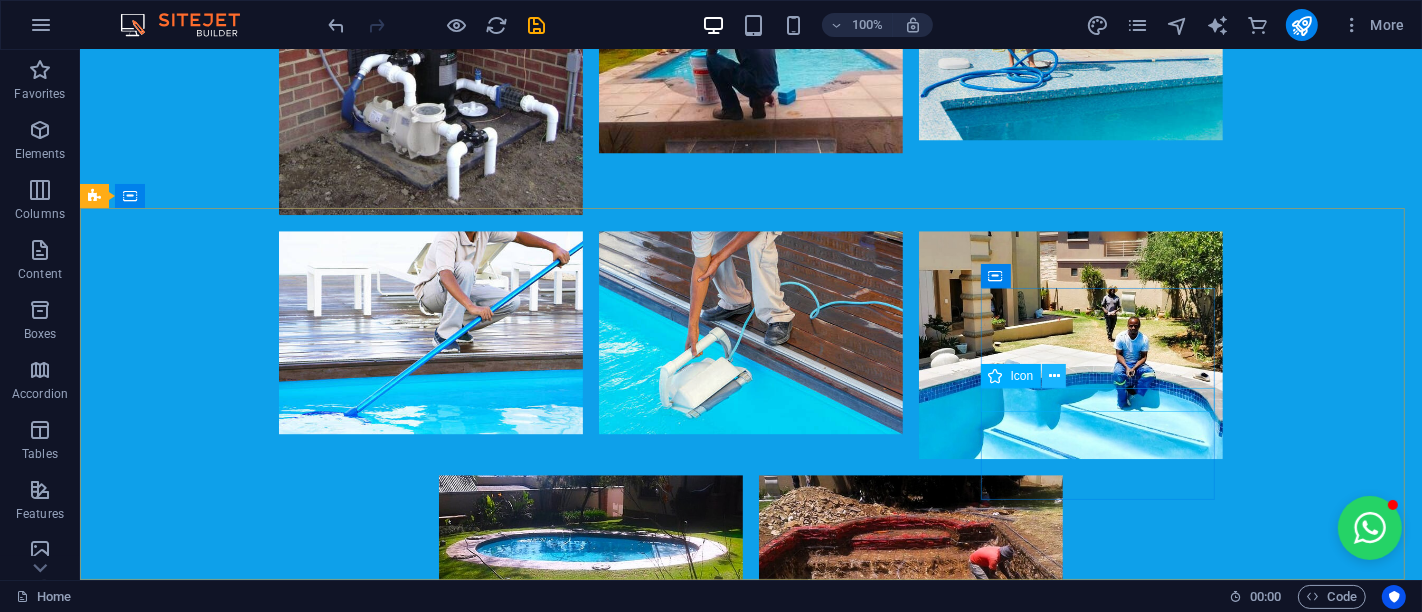 click at bounding box center (1054, 376) 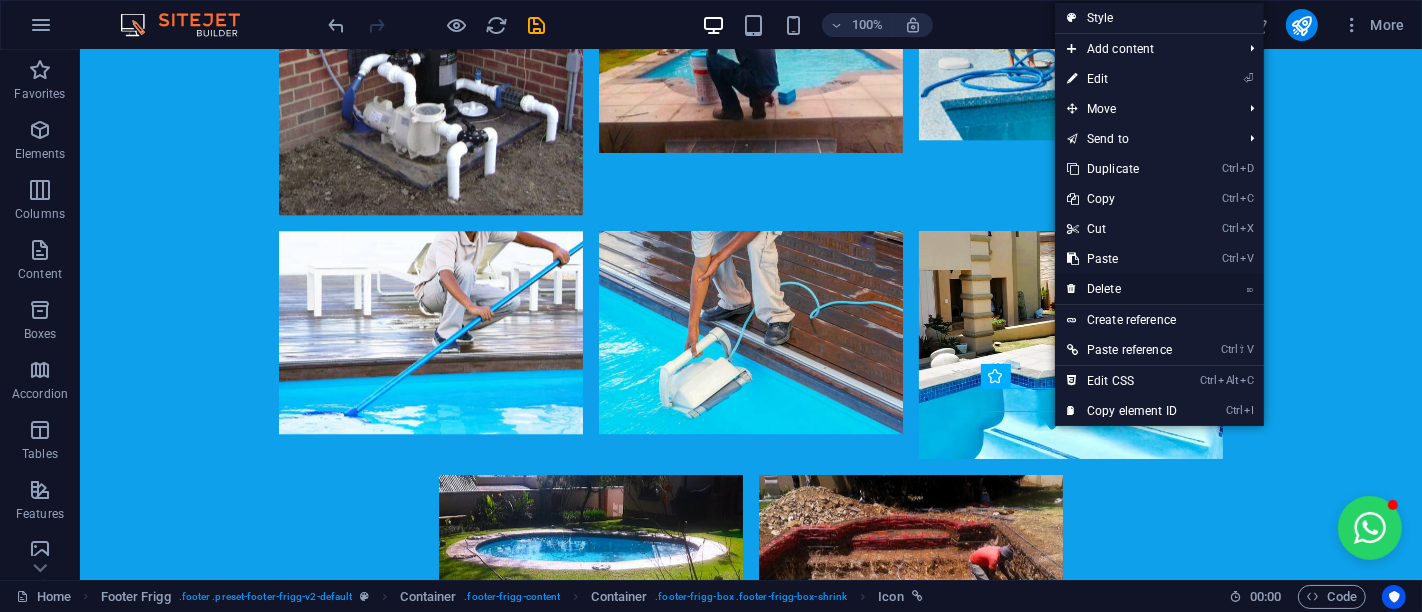 click on "⌦  Delete" at bounding box center [1122, 289] 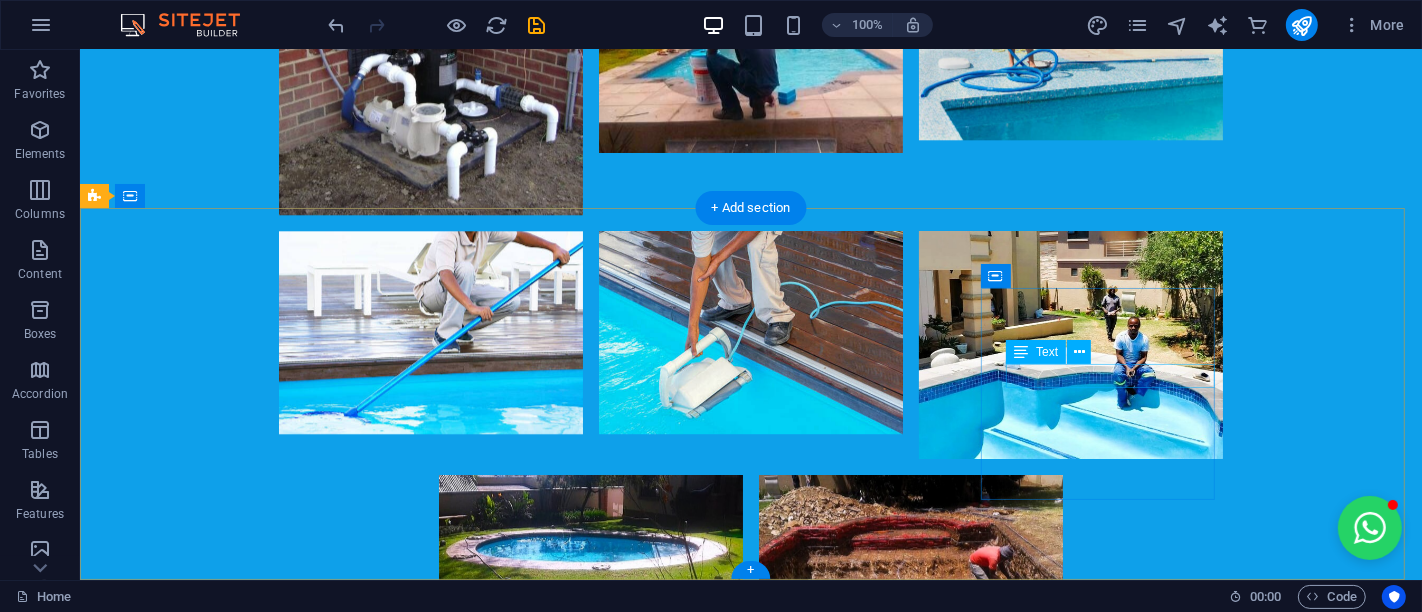 click on "Twitter" at bounding box center [567, 3176] 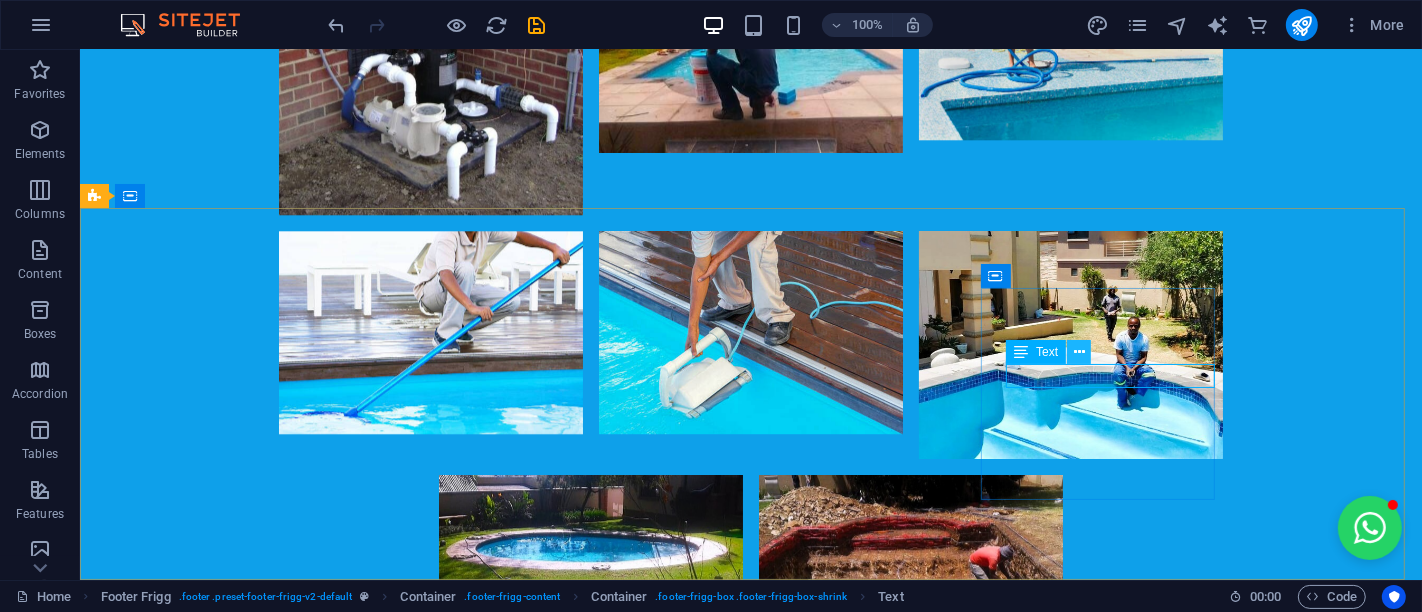 click at bounding box center (1079, 352) 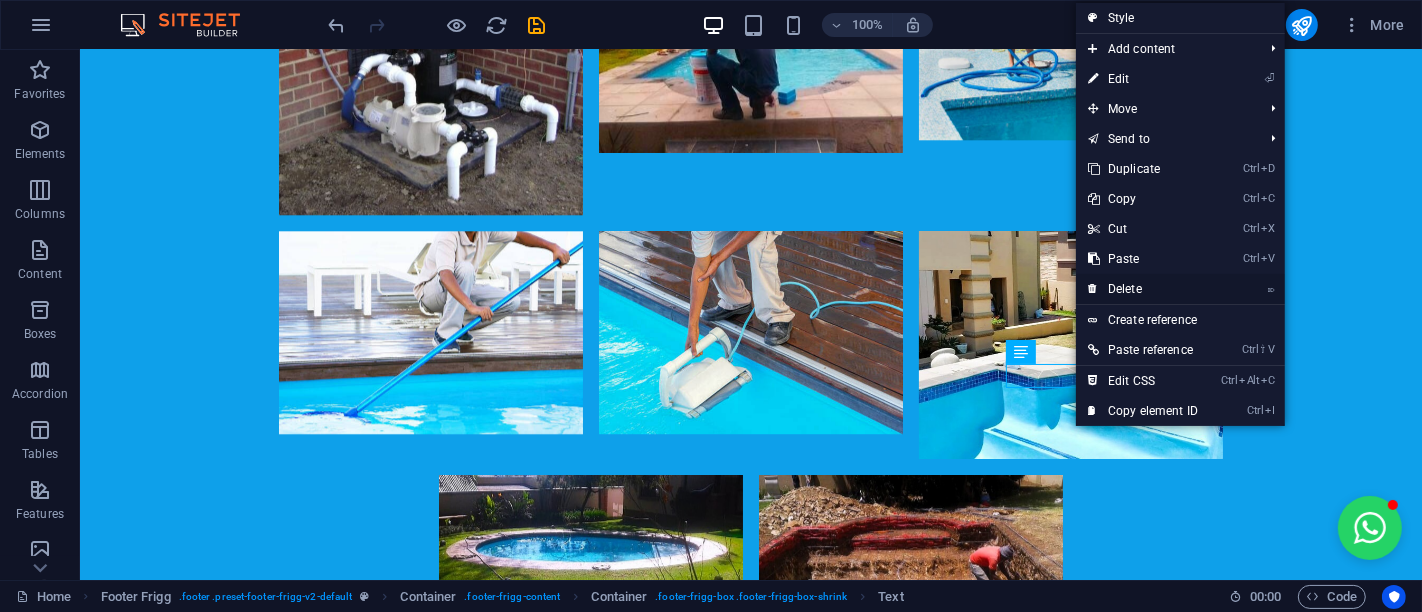 click on "⌦  Delete" at bounding box center [1143, 289] 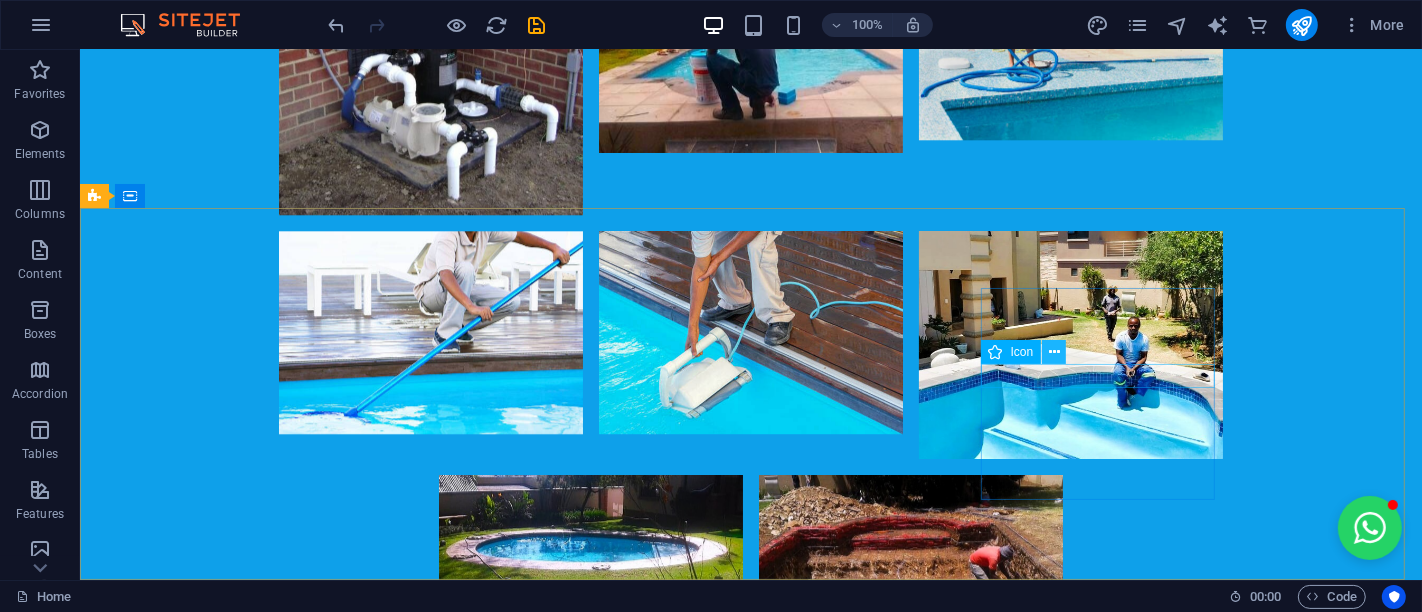 click at bounding box center (1054, 352) 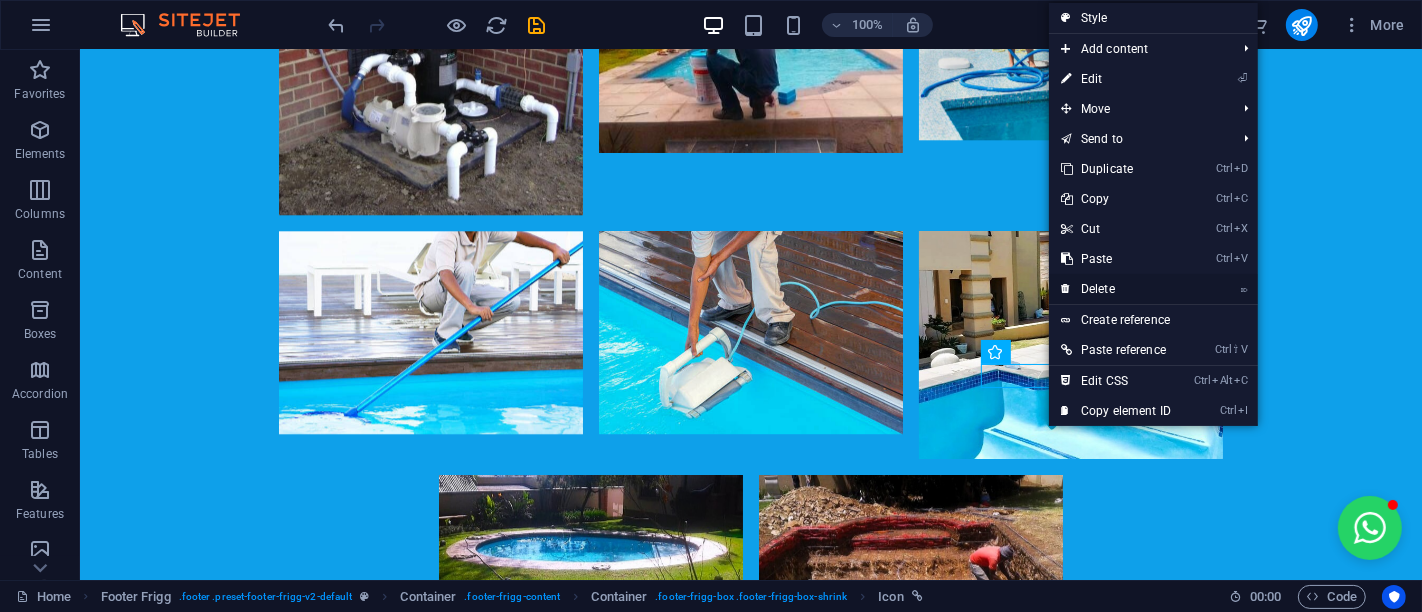 click on "⌦  Delete" at bounding box center [1116, 289] 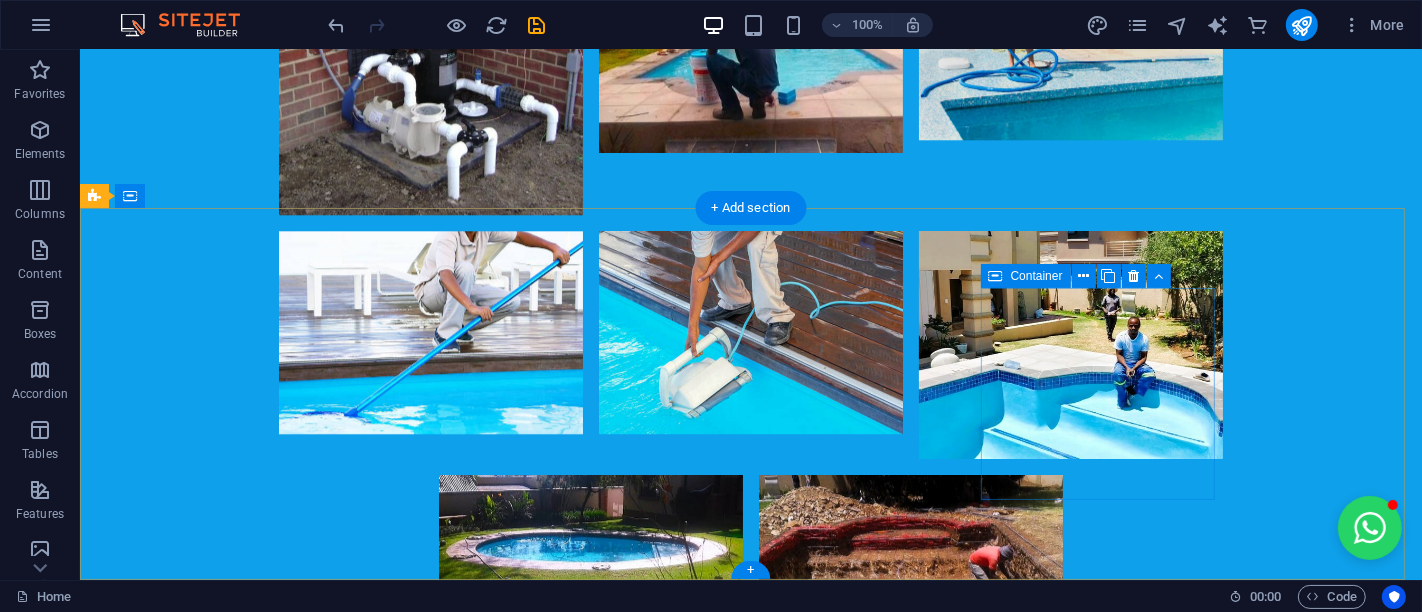 click on "Social media Facebook" at bounding box center (567, 3090) 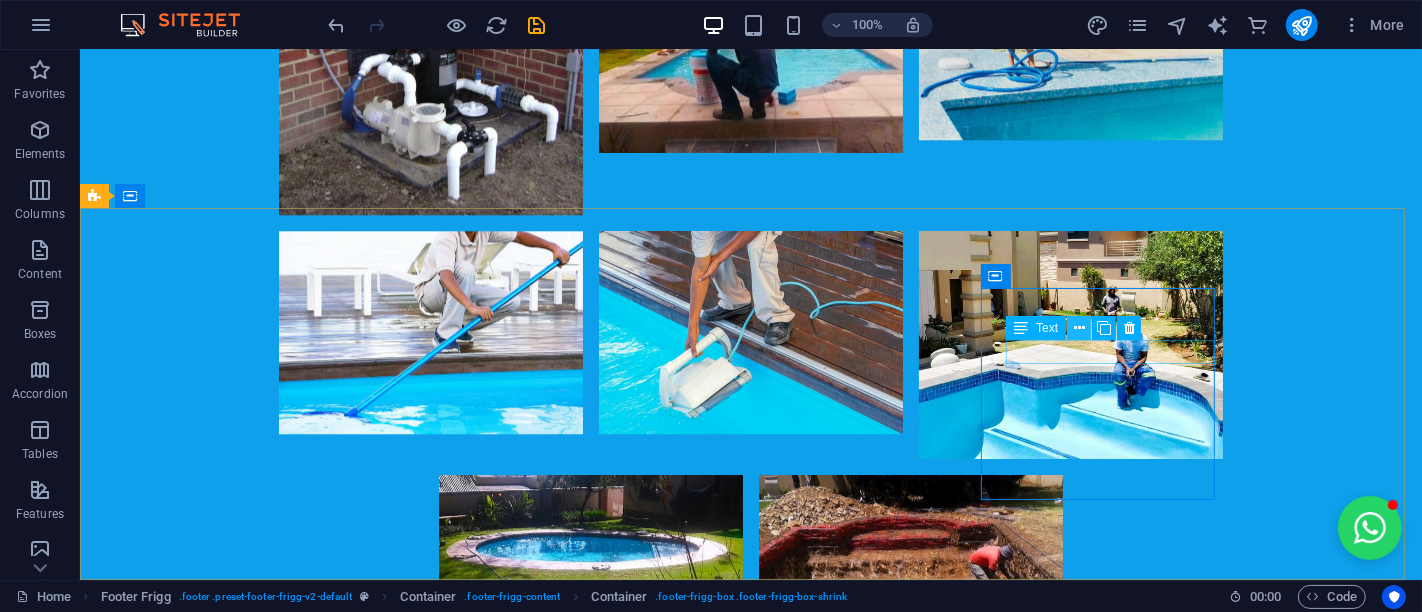 click at bounding box center [1079, 328] 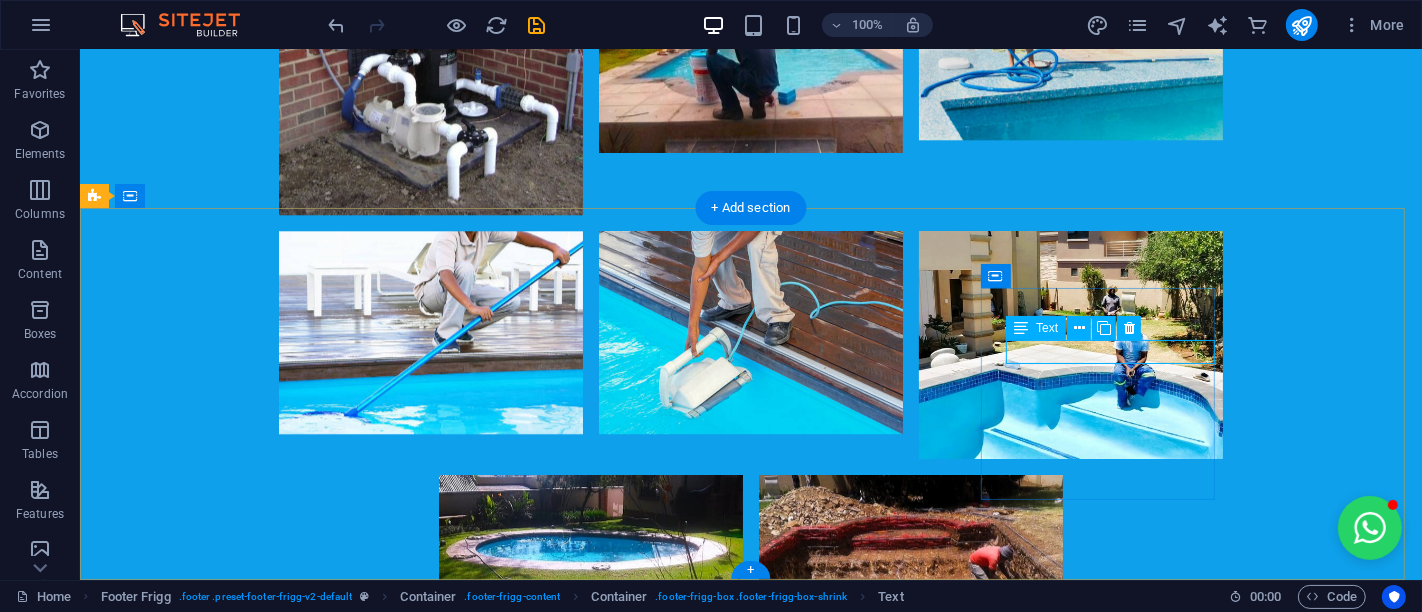 click on "Facebook" at bounding box center [567, 3128] 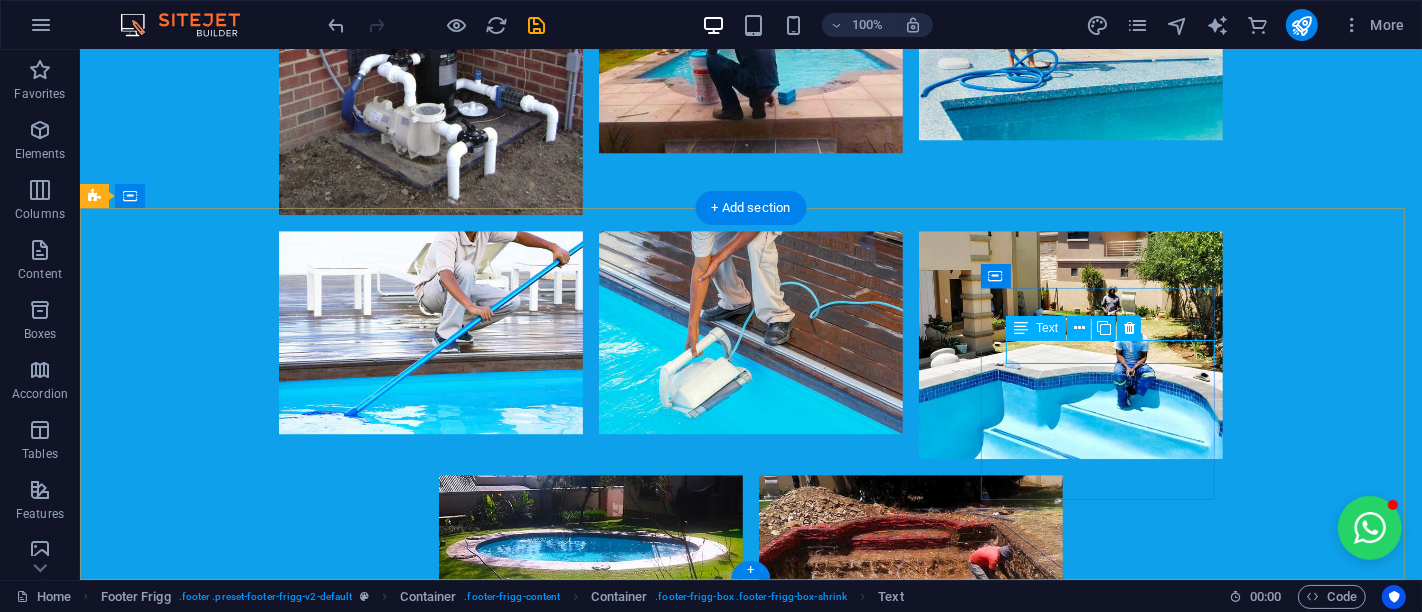 click on "Facebook" at bounding box center [567, 3128] 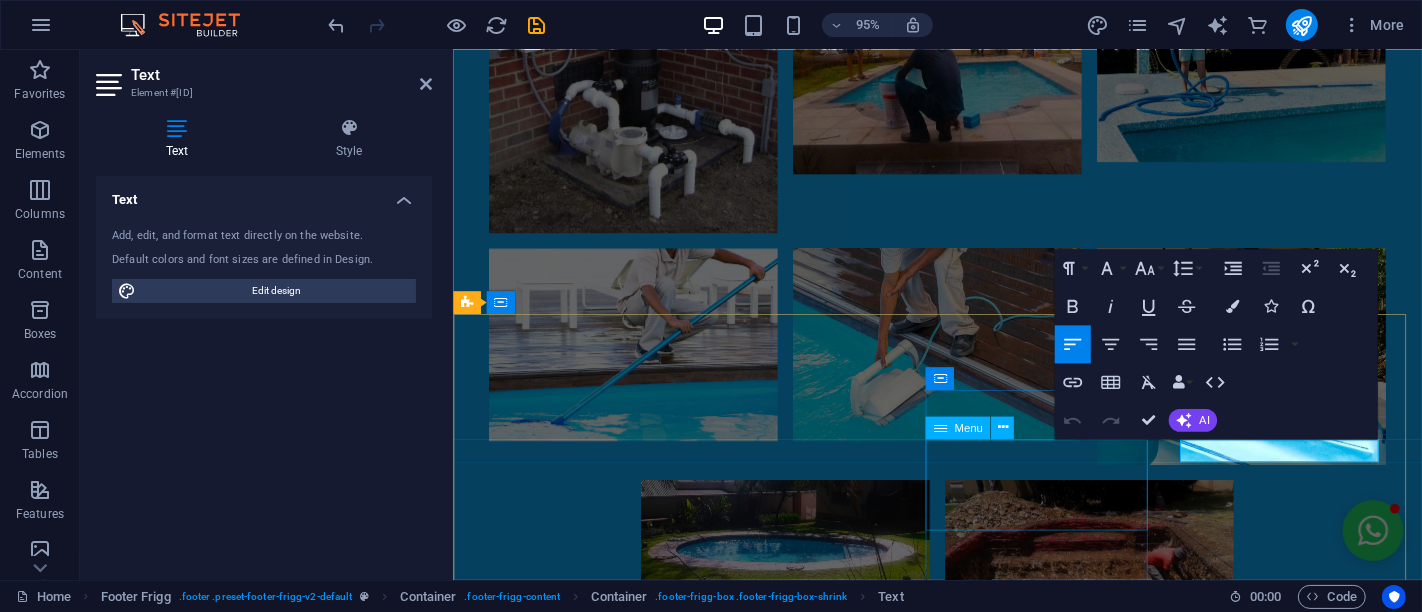 scroll, scrollTop: 4574, scrollLeft: 0, axis: vertical 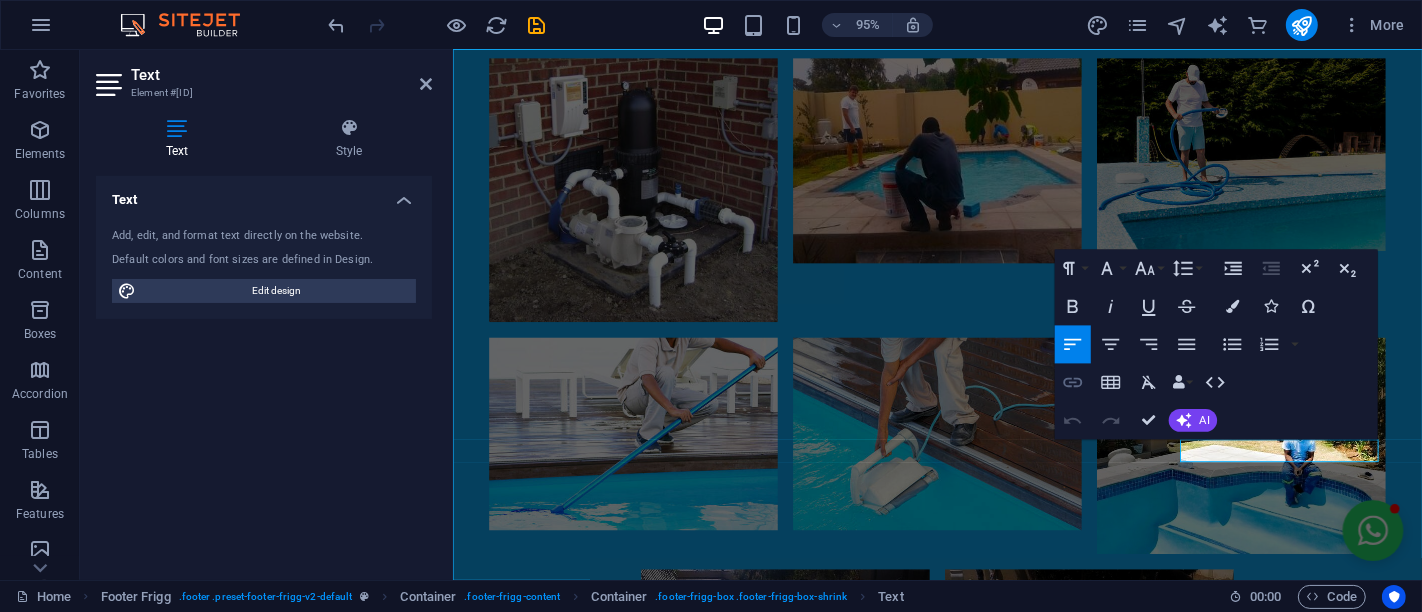 click 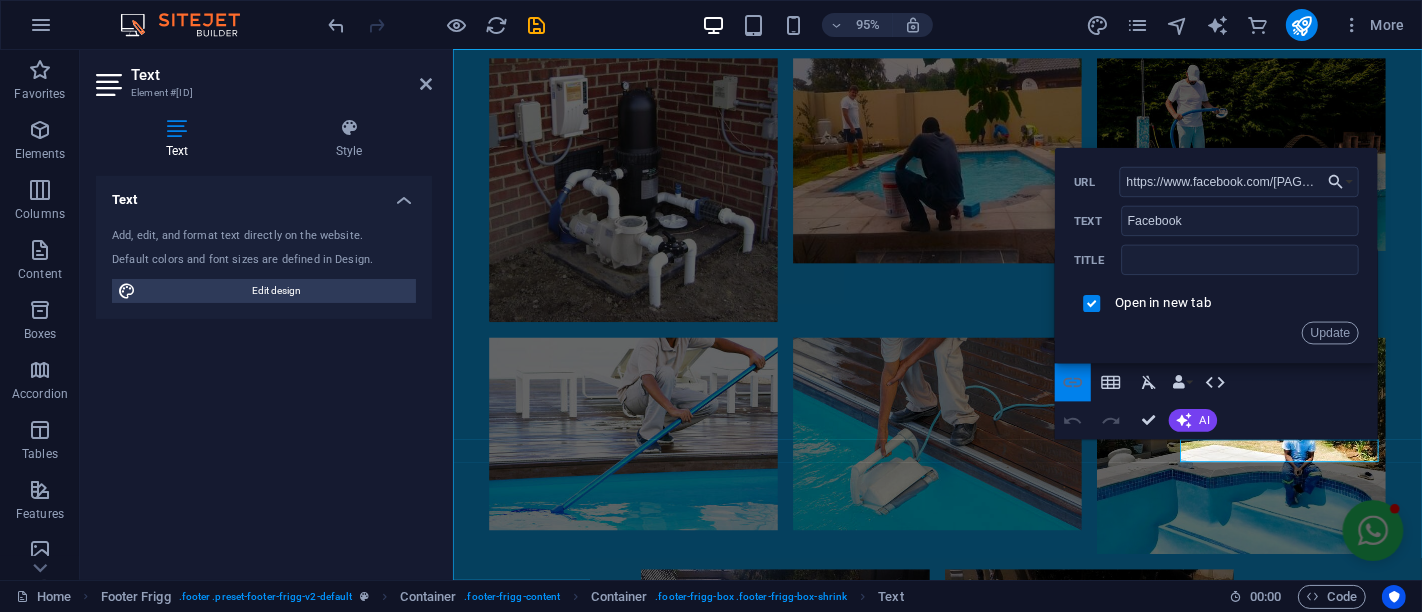 scroll, scrollTop: 0, scrollLeft: 121, axis: horizontal 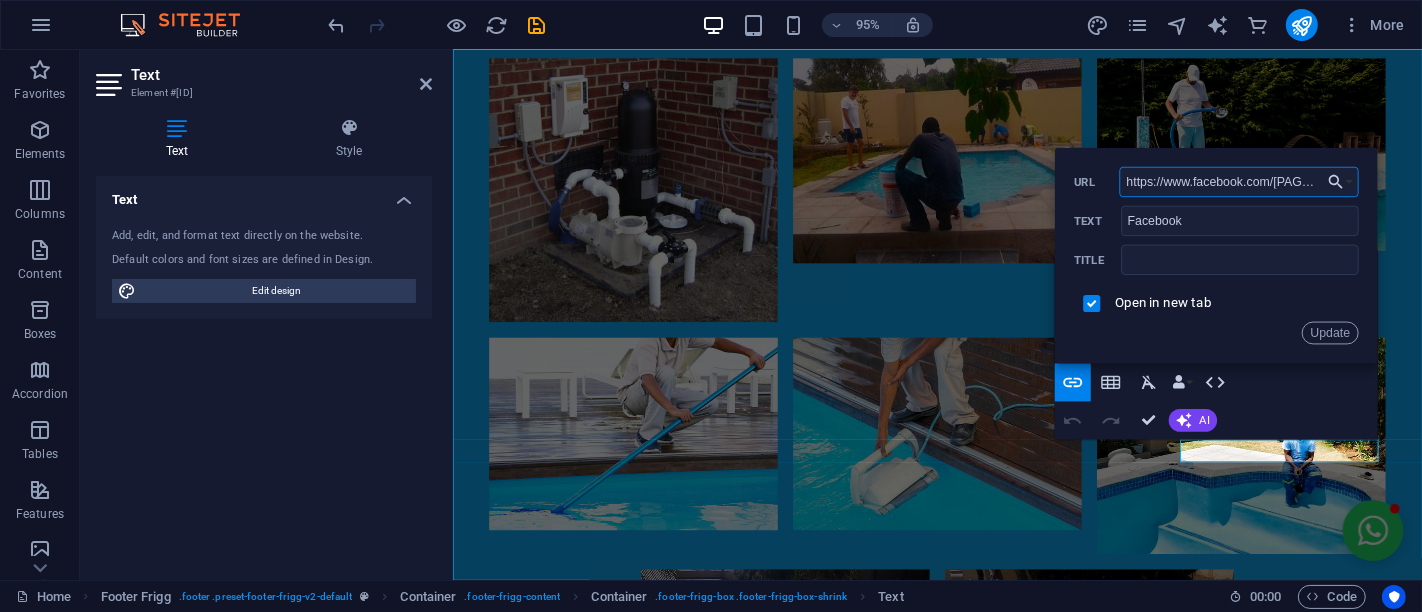 click on "https://www.facebook.com/[PAGE_NAME]" at bounding box center [1239, 182] 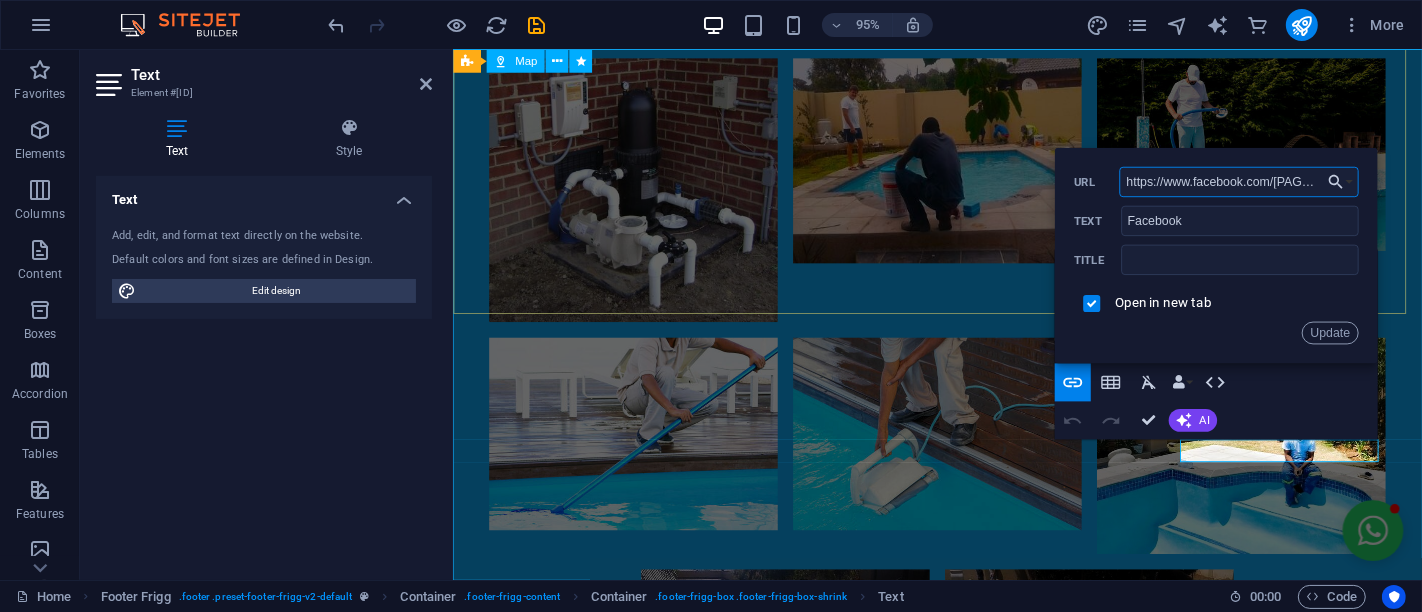 drag, startPoint x: 1769, startPoint y: 224, endPoint x: 1047, endPoint y: 251, distance: 722.5047 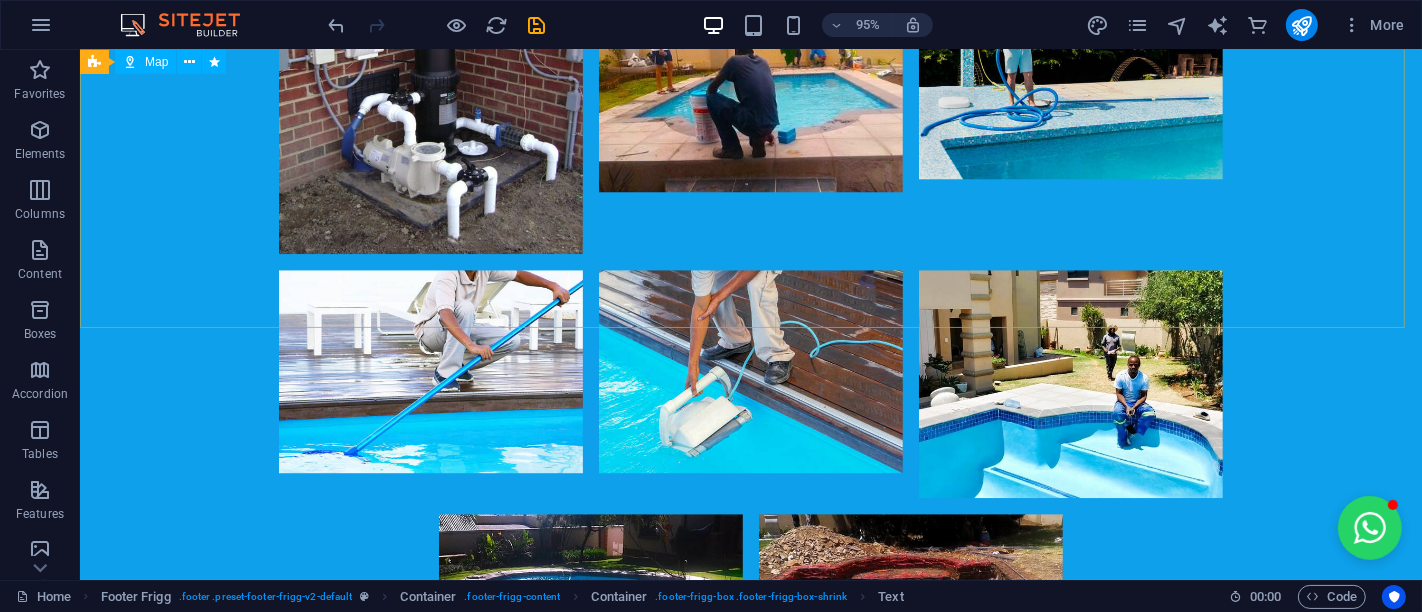 scroll, scrollTop: 4548, scrollLeft: 0, axis: vertical 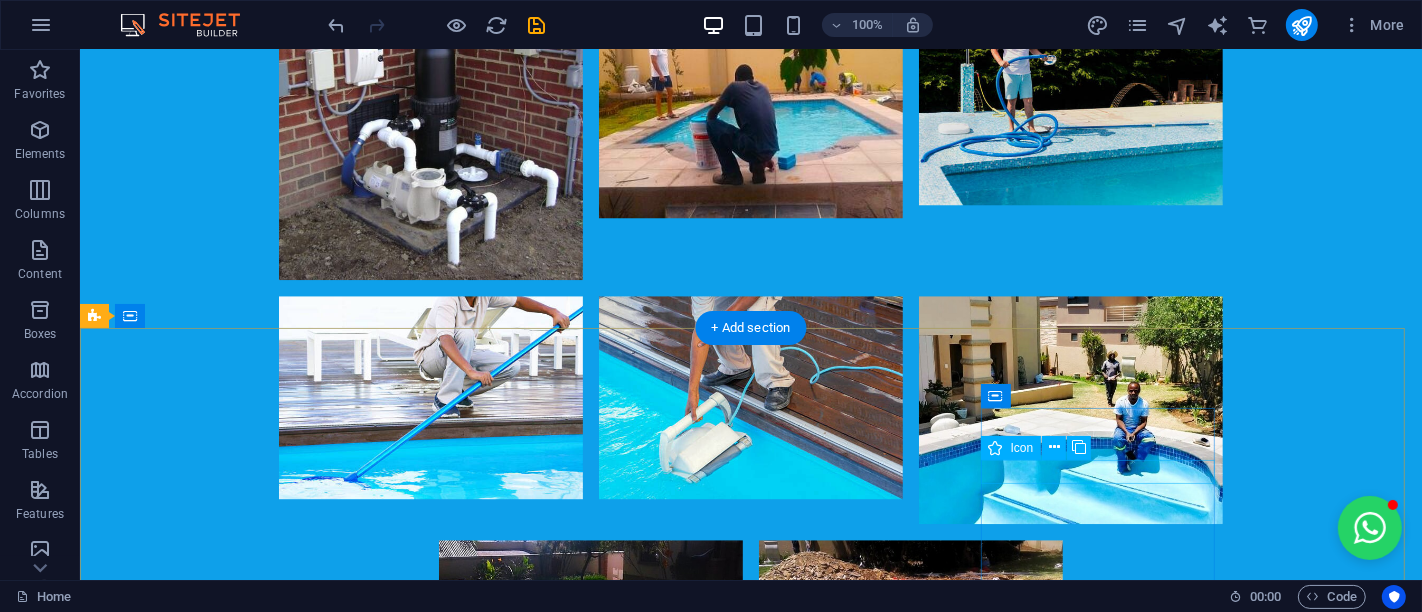 click at bounding box center [567, 3169] 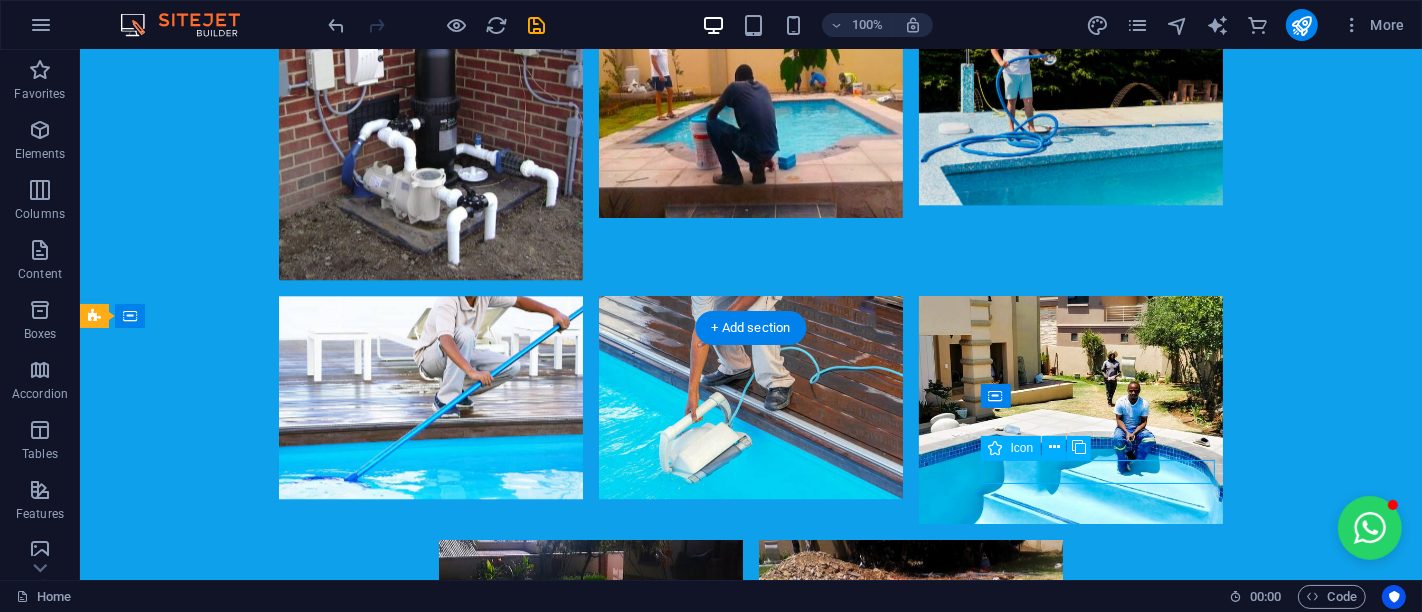 click at bounding box center [567, 3169] 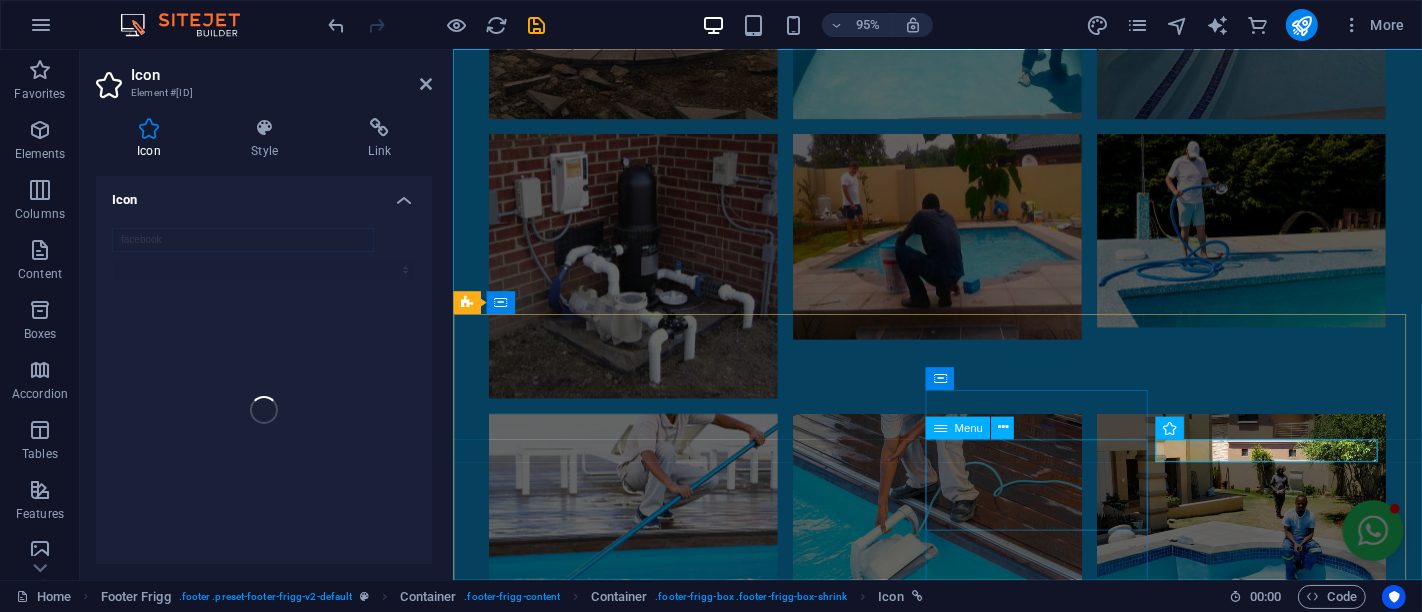 scroll, scrollTop: 4574, scrollLeft: 0, axis: vertical 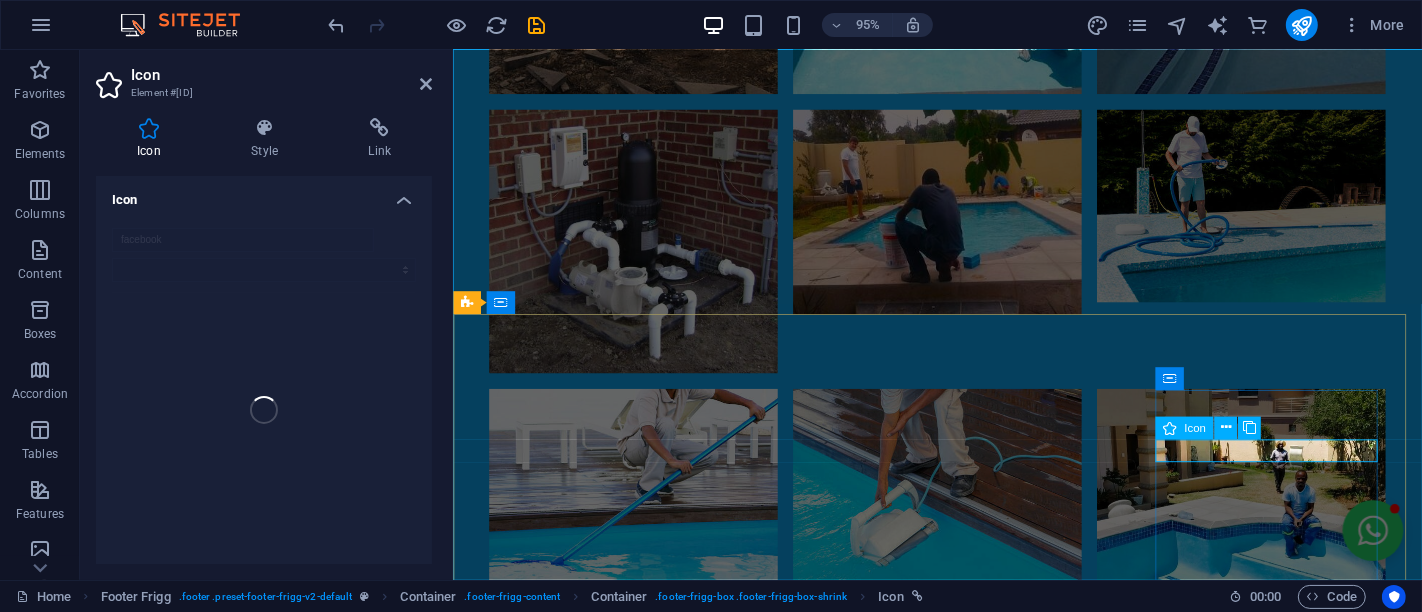 click at bounding box center [941, 3280] 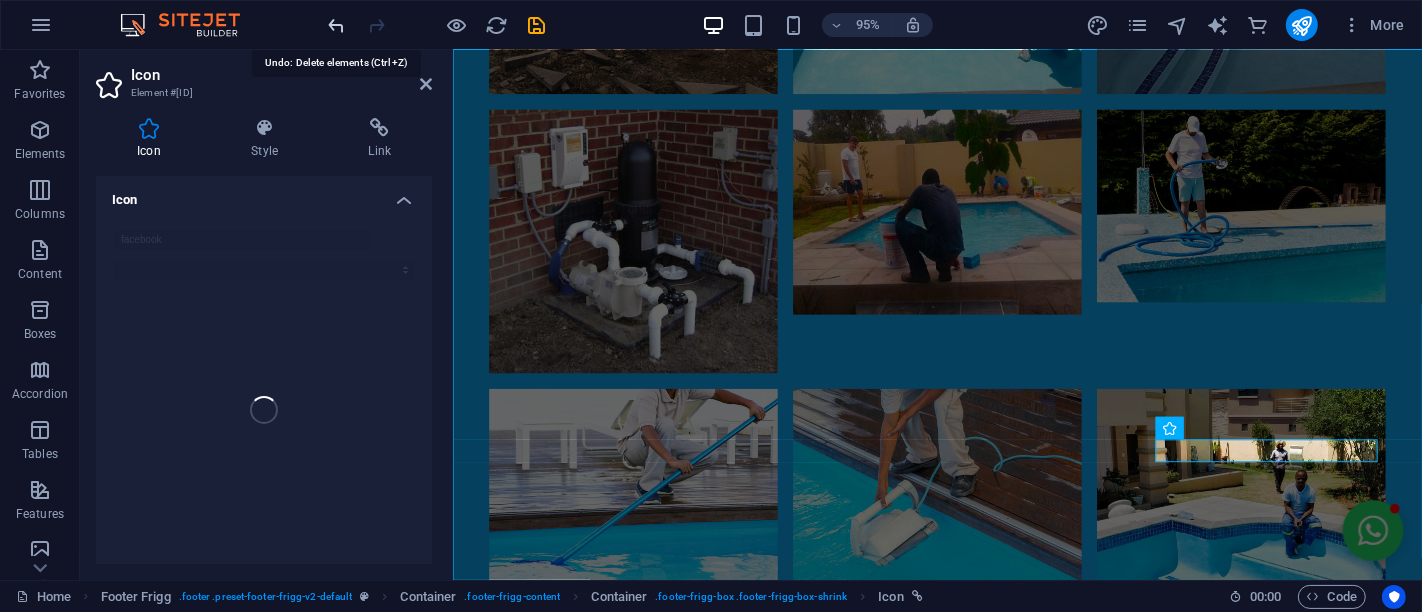 click at bounding box center [337, 25] 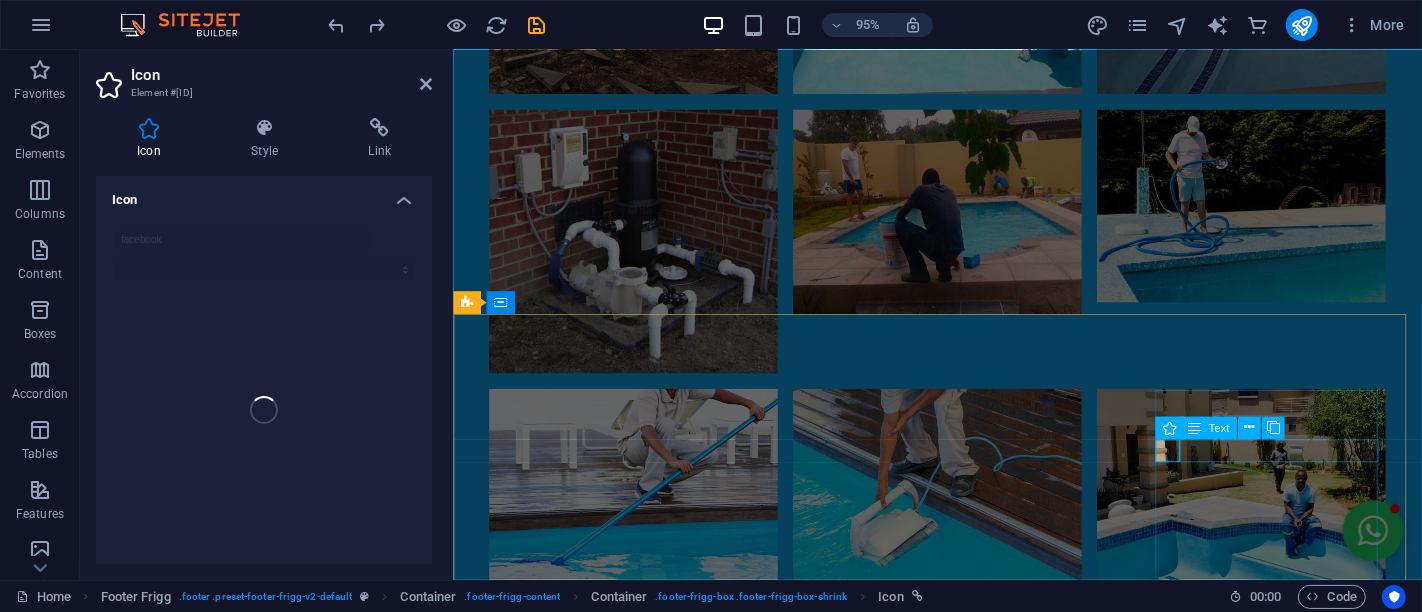 click on "Facebook" at bounding box center [941, 3304] 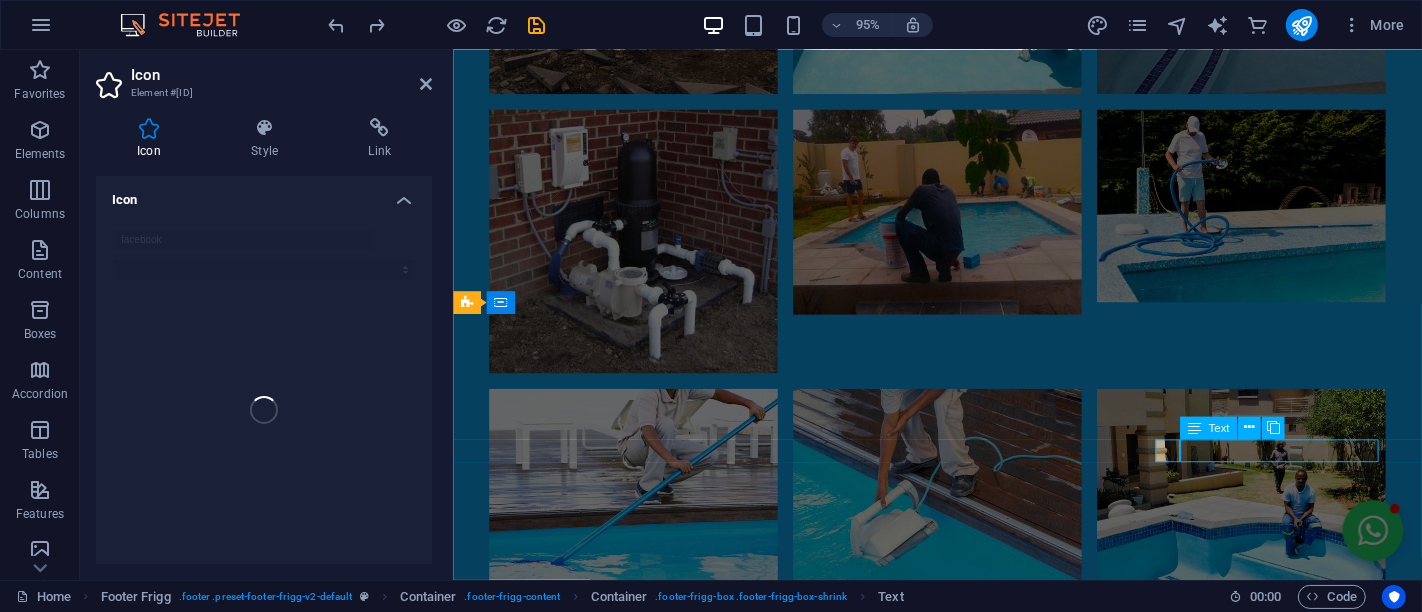 click on "Facebook" at bounding box center [941, 3304] 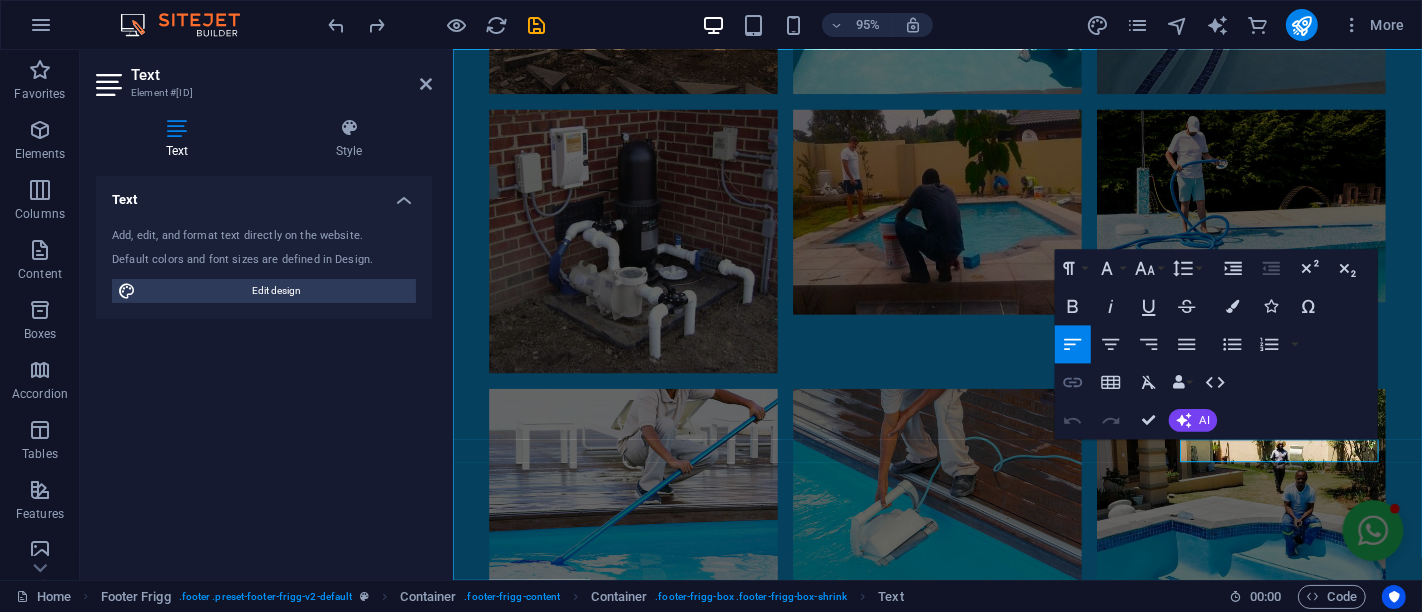 click 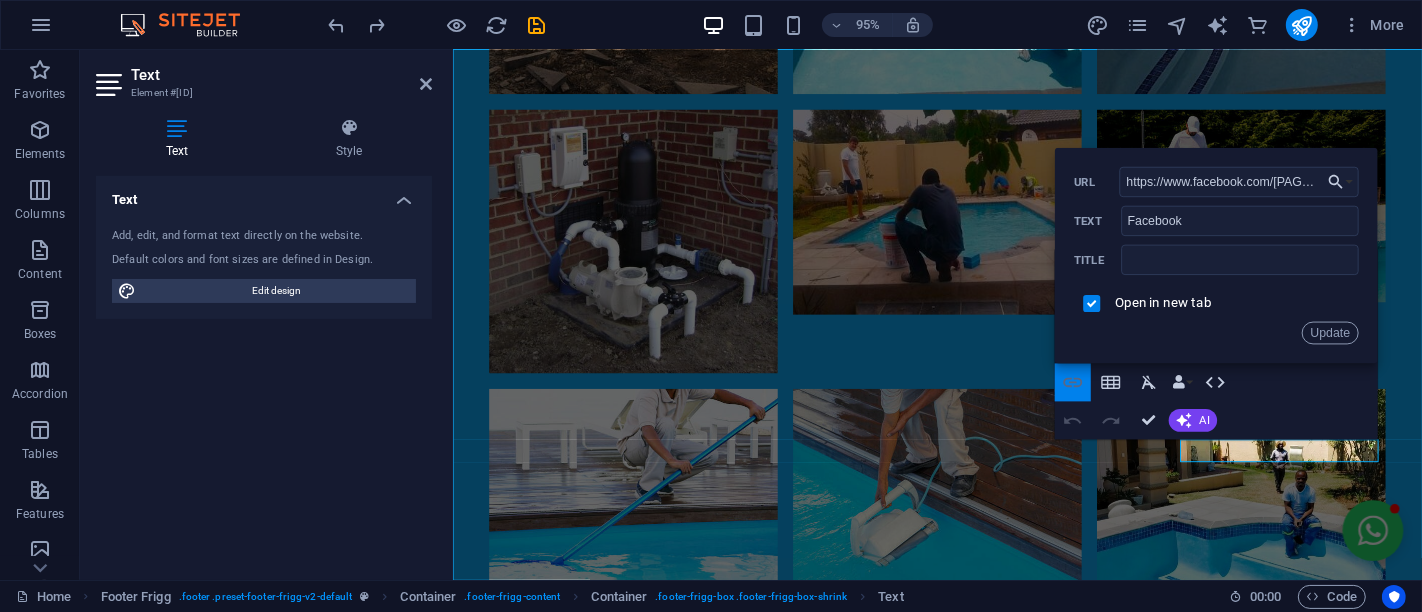 scroll, scrollTop: 0, scrollLeft: 121, axis: horizontal 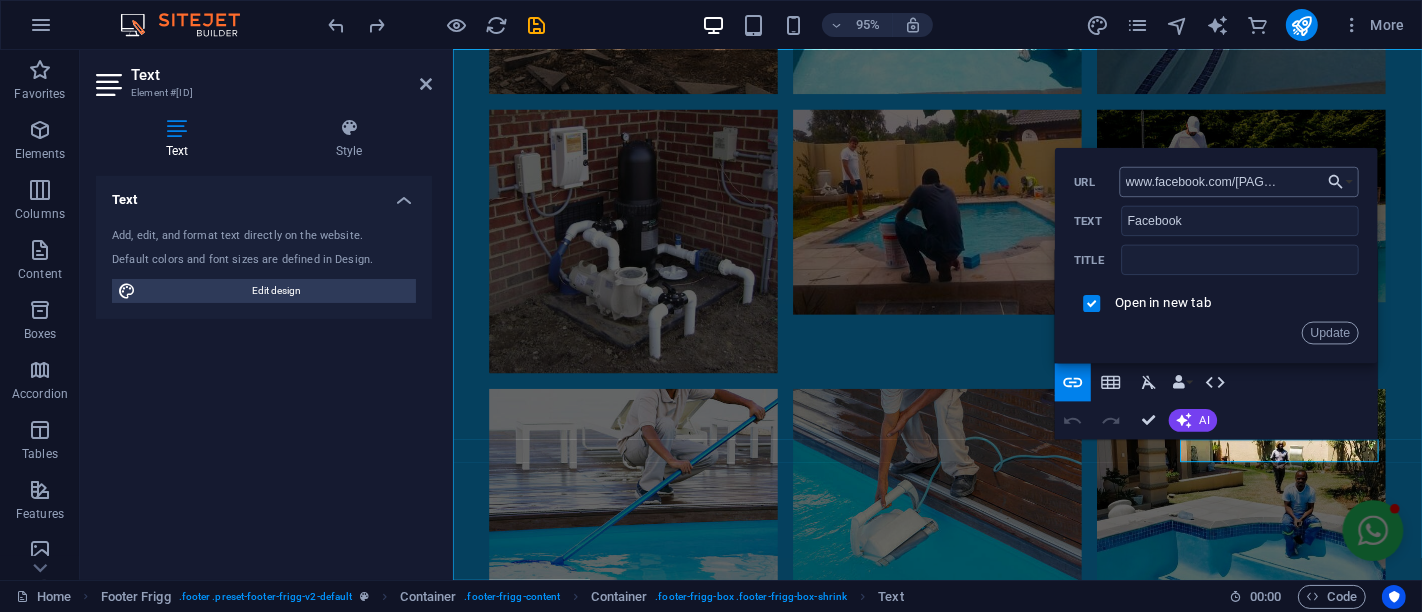 click on "https://www.facebook.com/[PAGE_NAME]" at bounding box center [1239, 182] 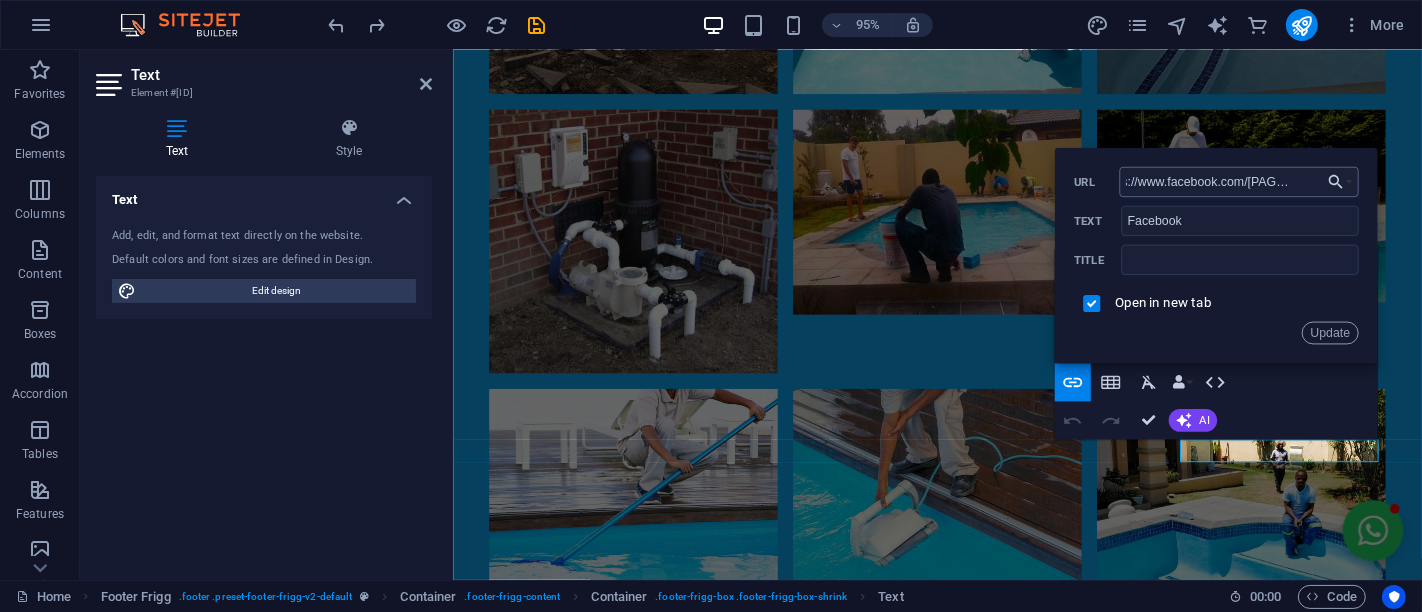 scroll, scrollTop: 0, scrollLeft: 0, axis: both 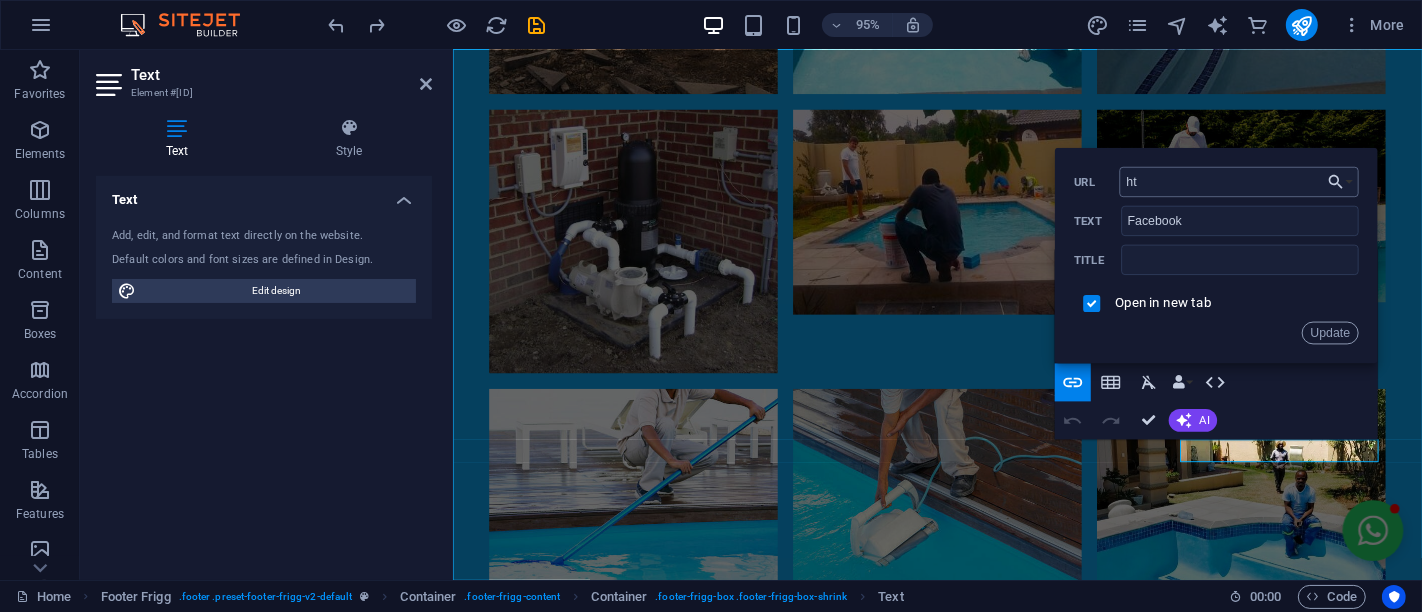 type on "h" 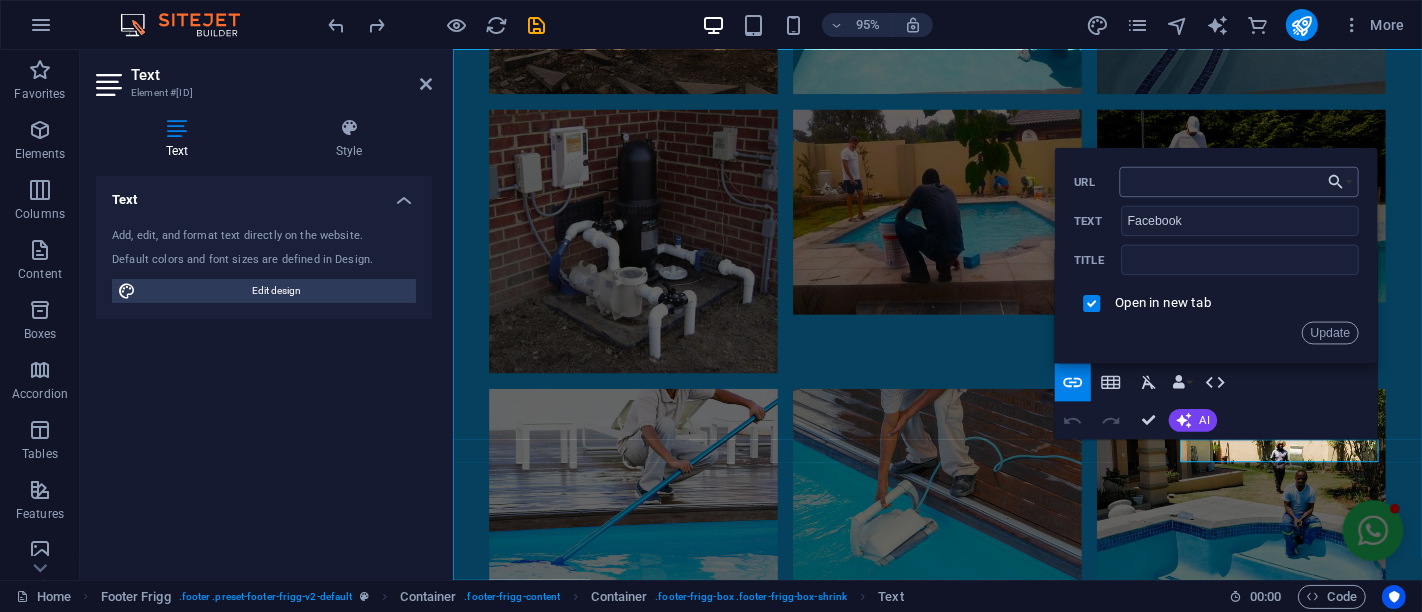 type on "https://www.facebook.com/profile.php?id=[USER_ID]" 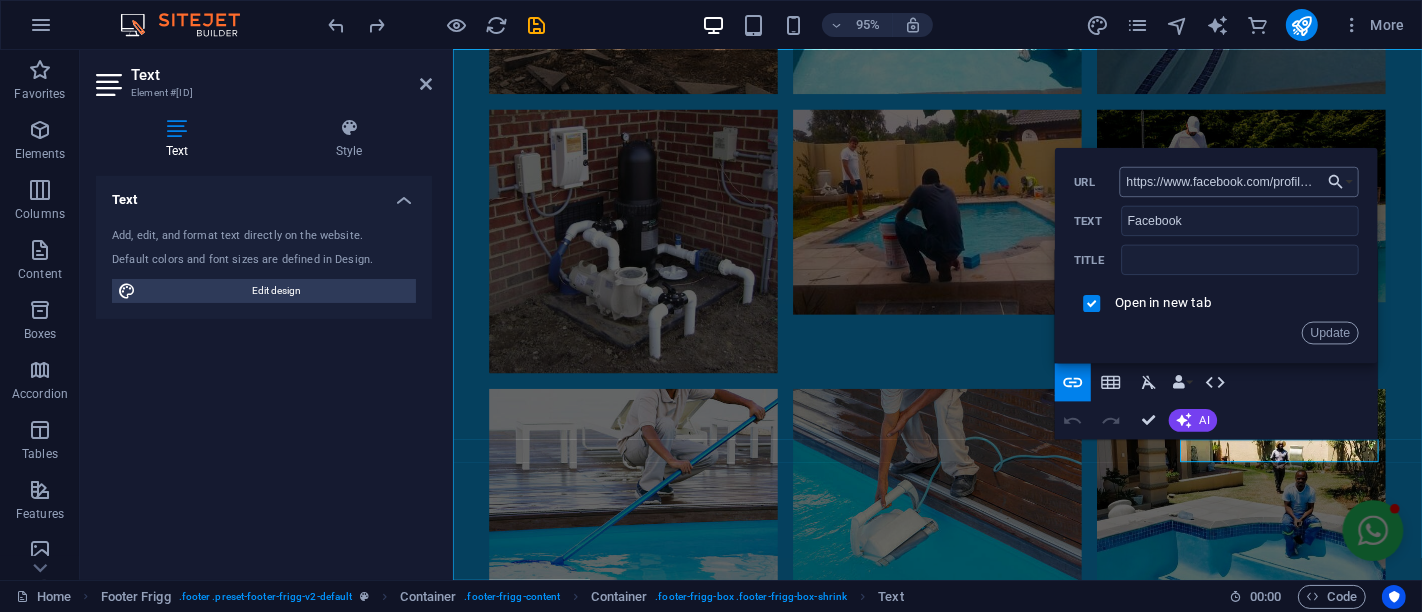 scroll, scrollTop: 0, scrollLeft: 146, axis: horizontal 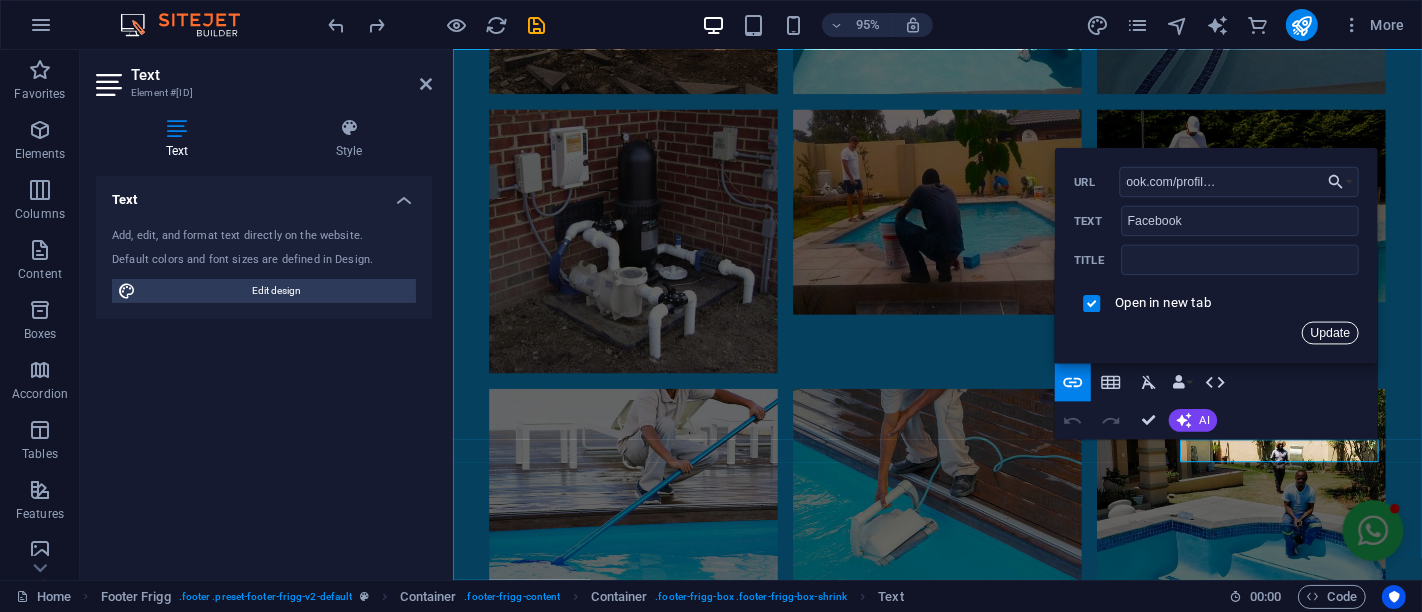 click on "Update" at bounding box center (1330, 333) 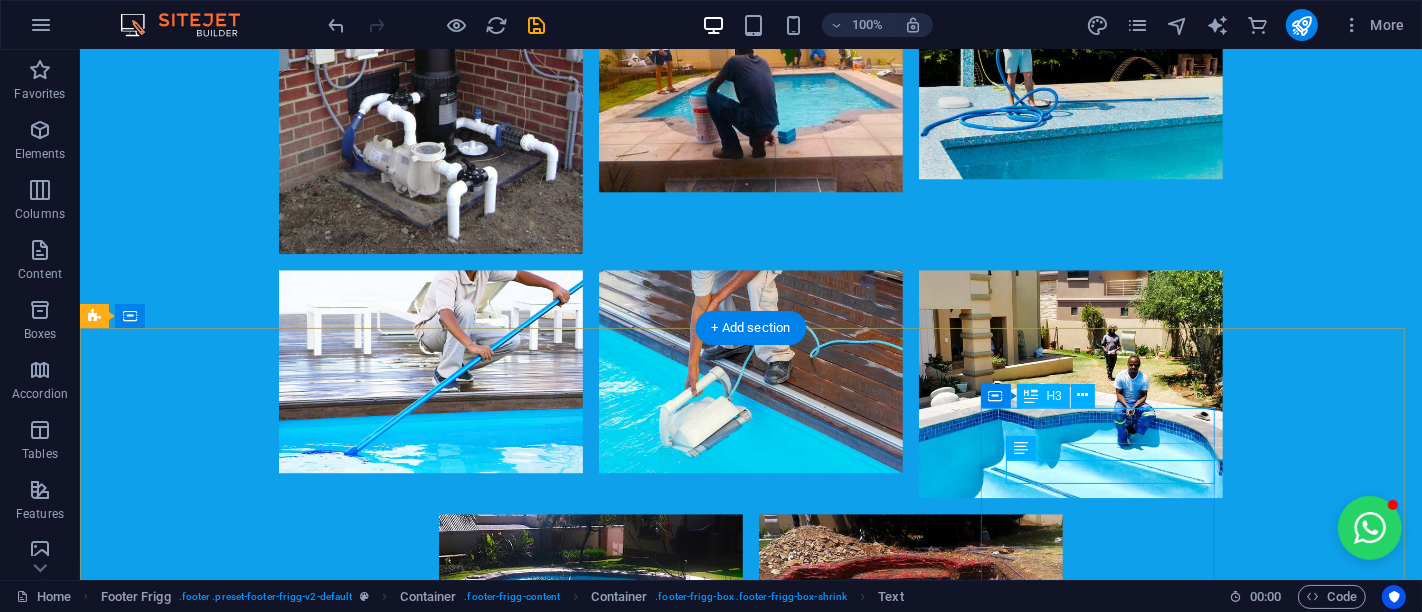 scroll, scrollTop: 4548, scrollLeft: 0, axis: vertical 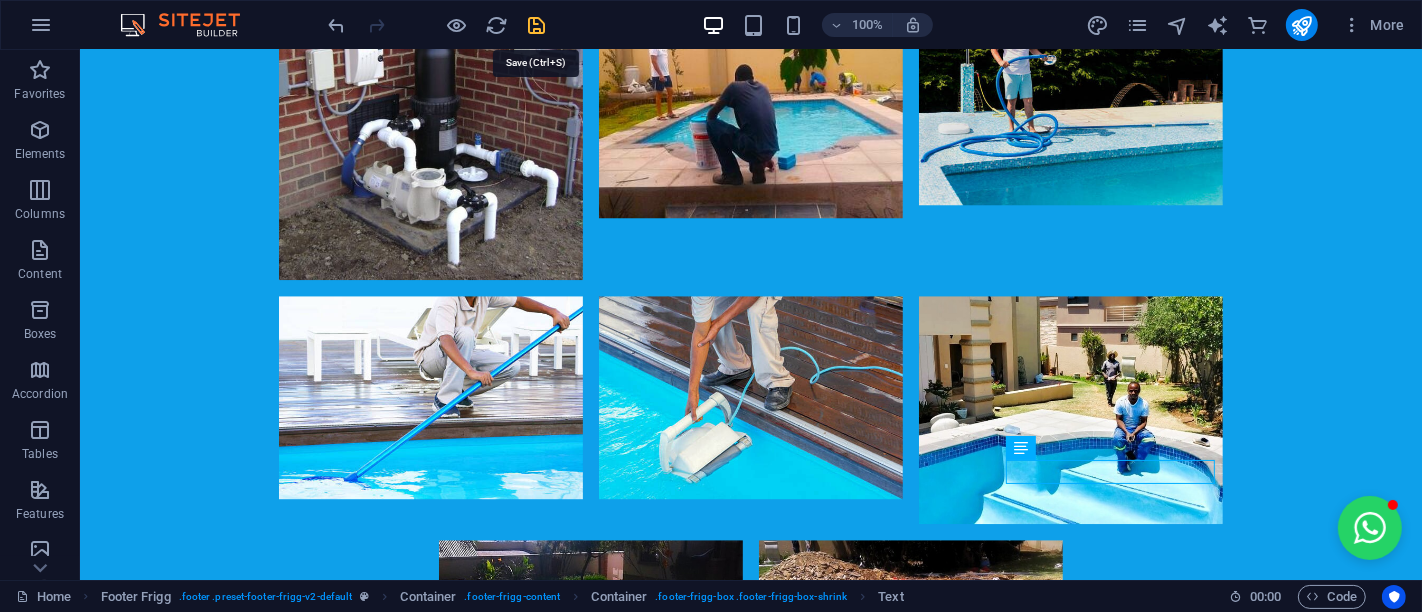 click at bounding box center (537, 25) 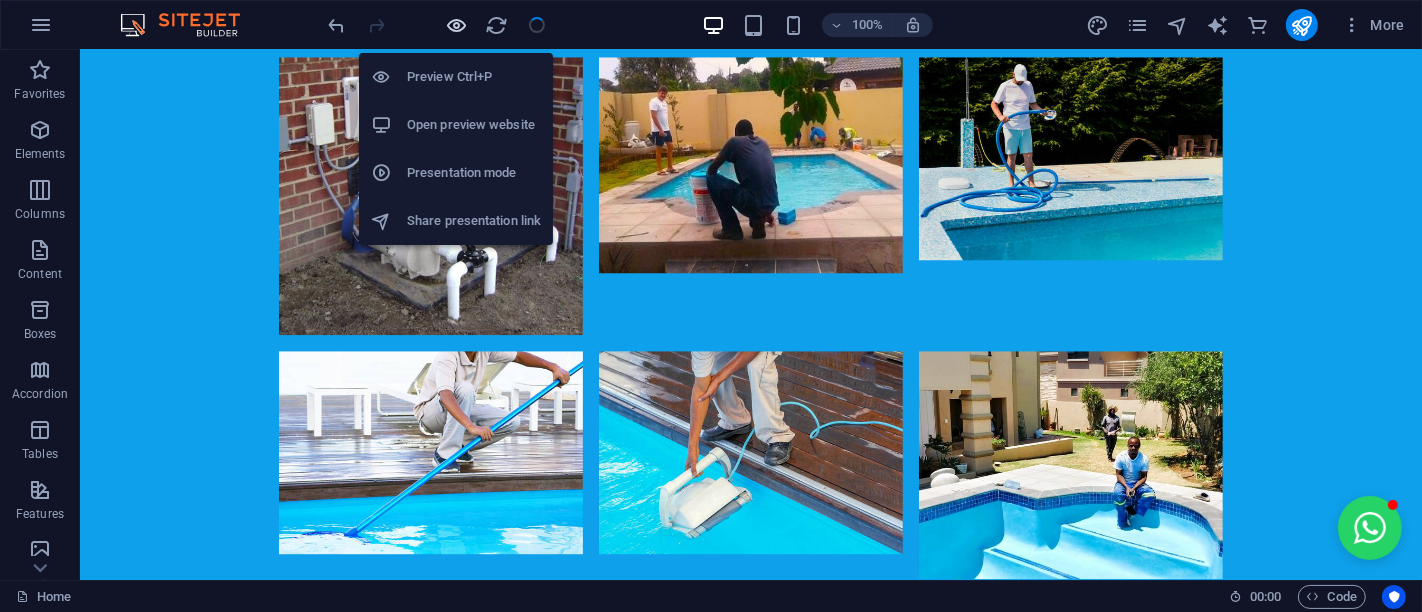 click at bounding box center (457, 25) 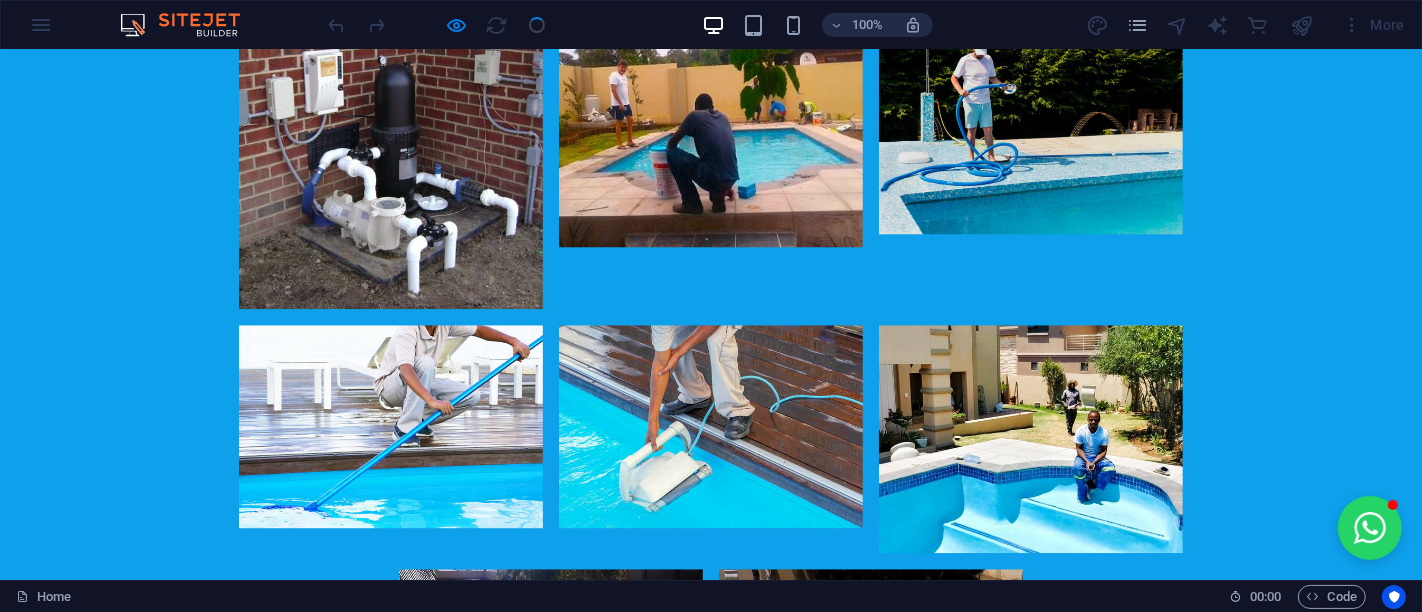 click on "Facebook" at bounding box center (50, 3221) 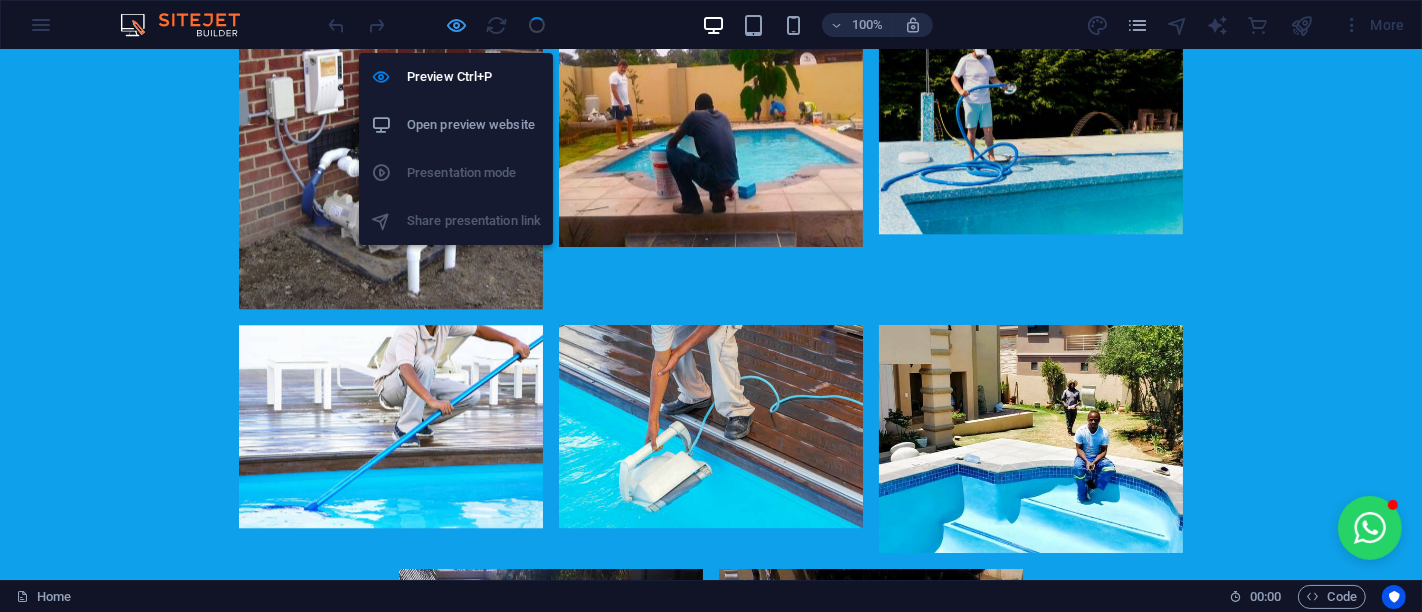 click at bounding box center (457, 25) 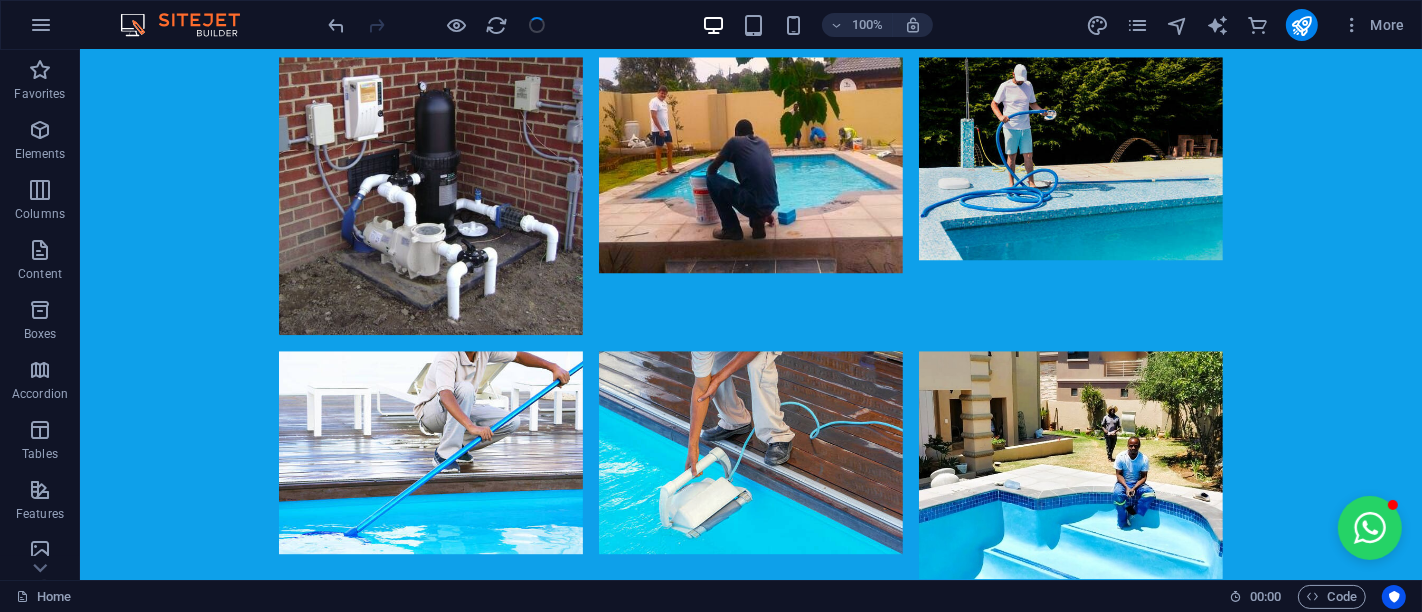 click at bounding box center (437, 25) 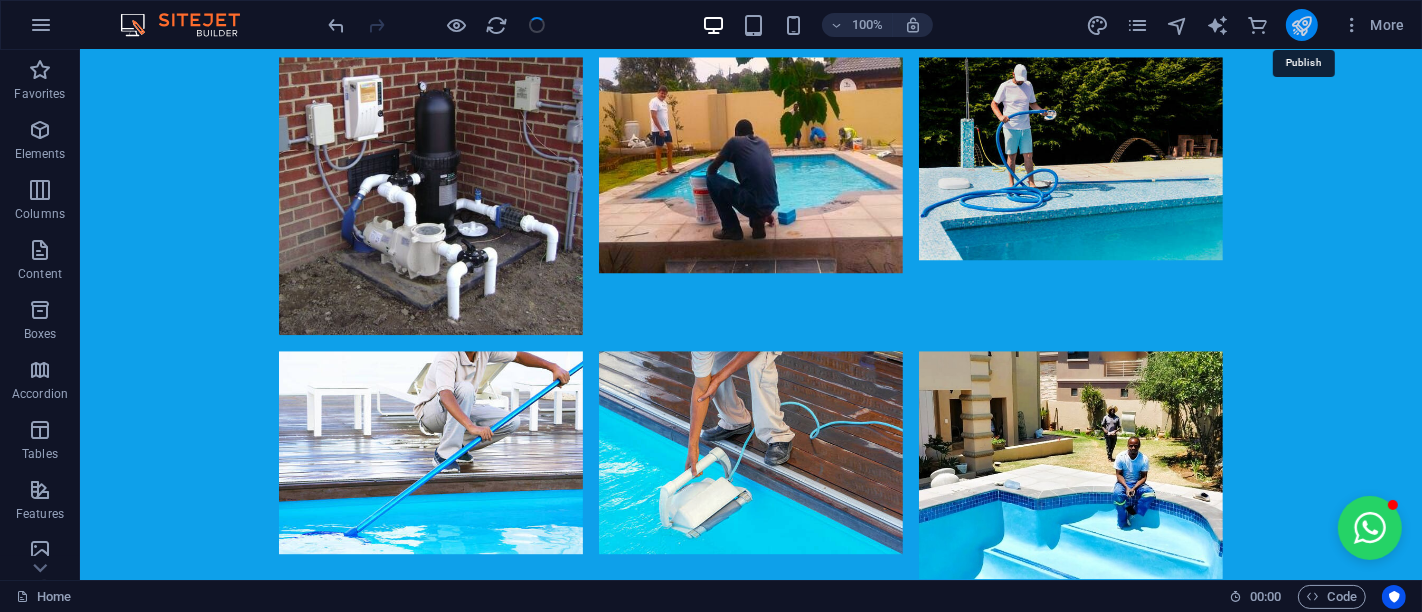 click at bounding box center [1301, 25] 